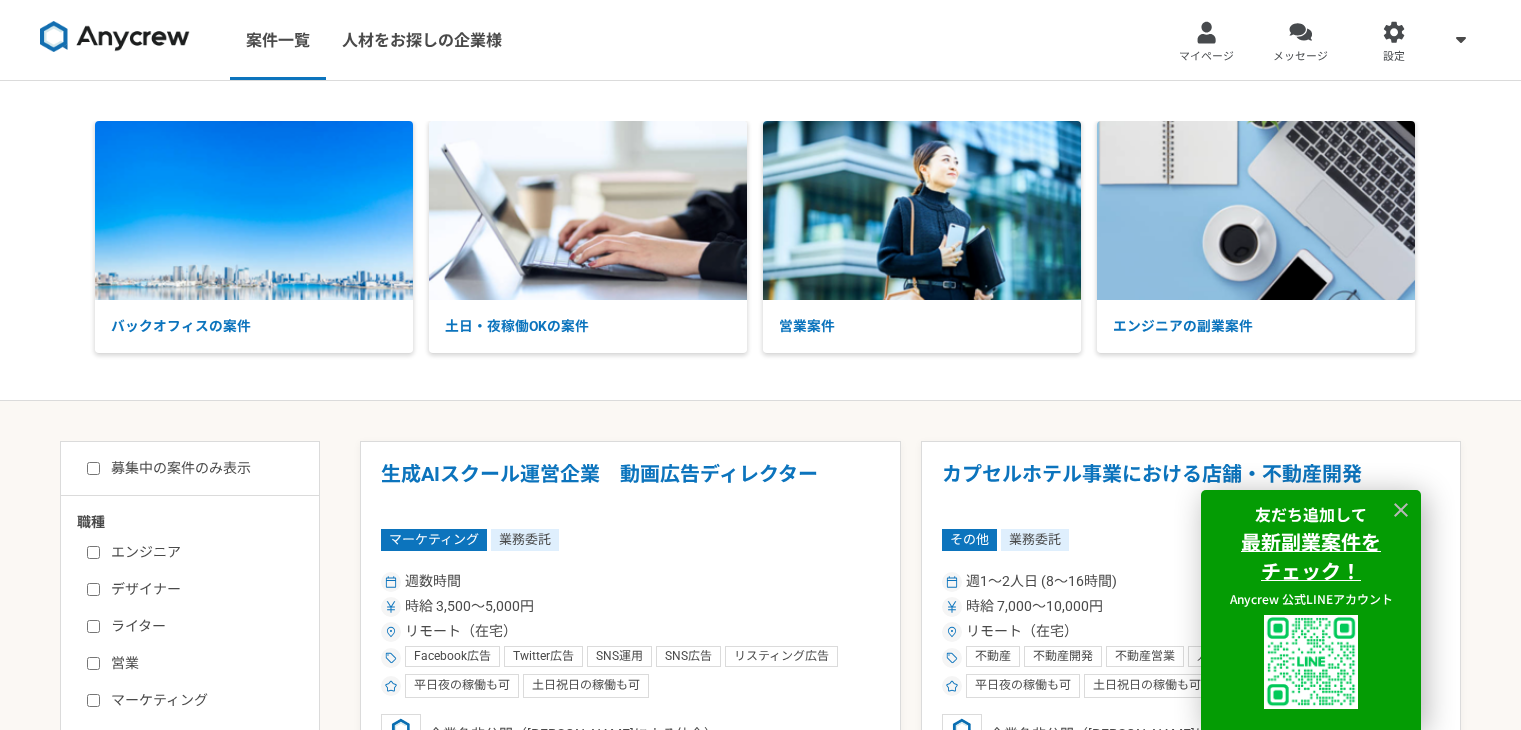 scroll, scrollTop: 0, scrollLeft: 0, axis: both 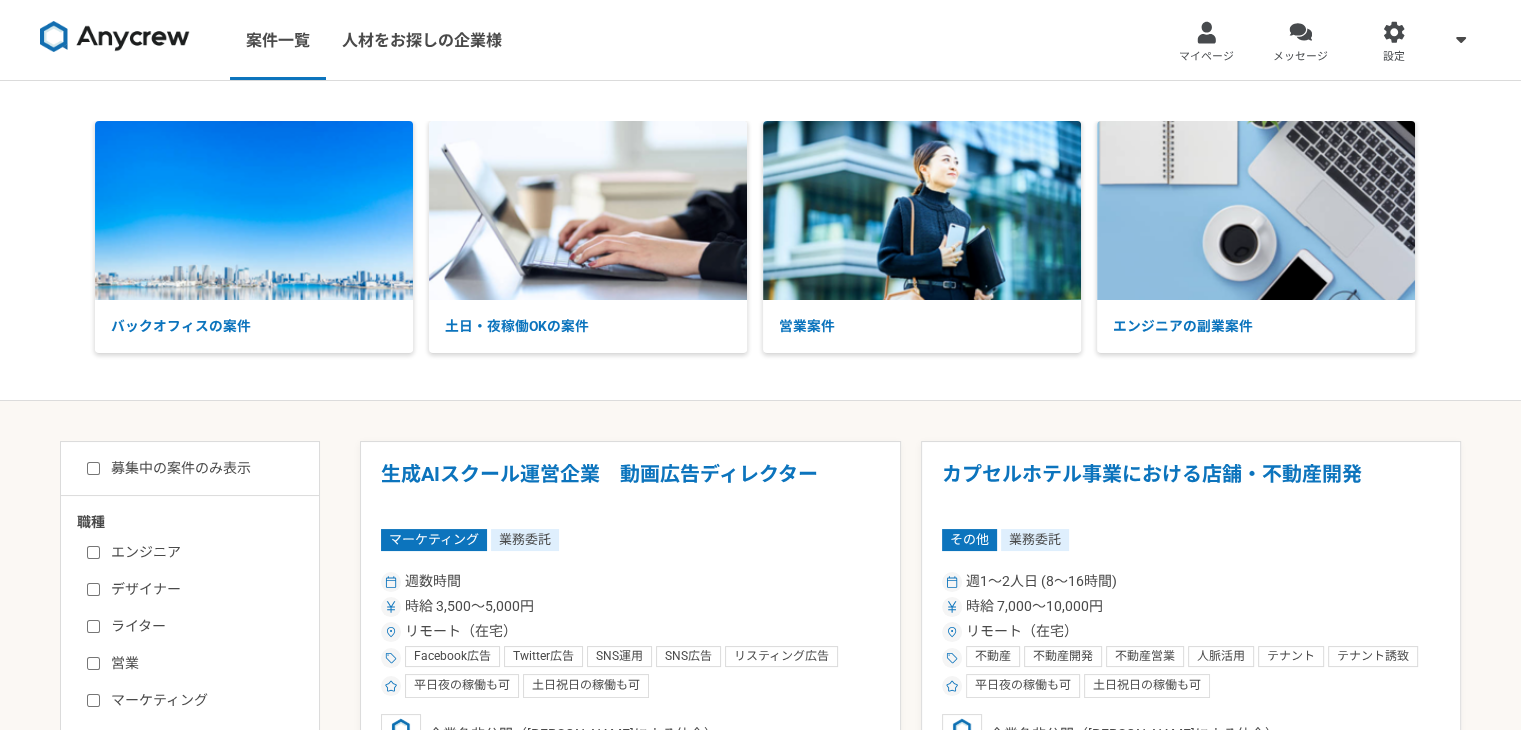 click on "営業" at bounding box center [202, 663] 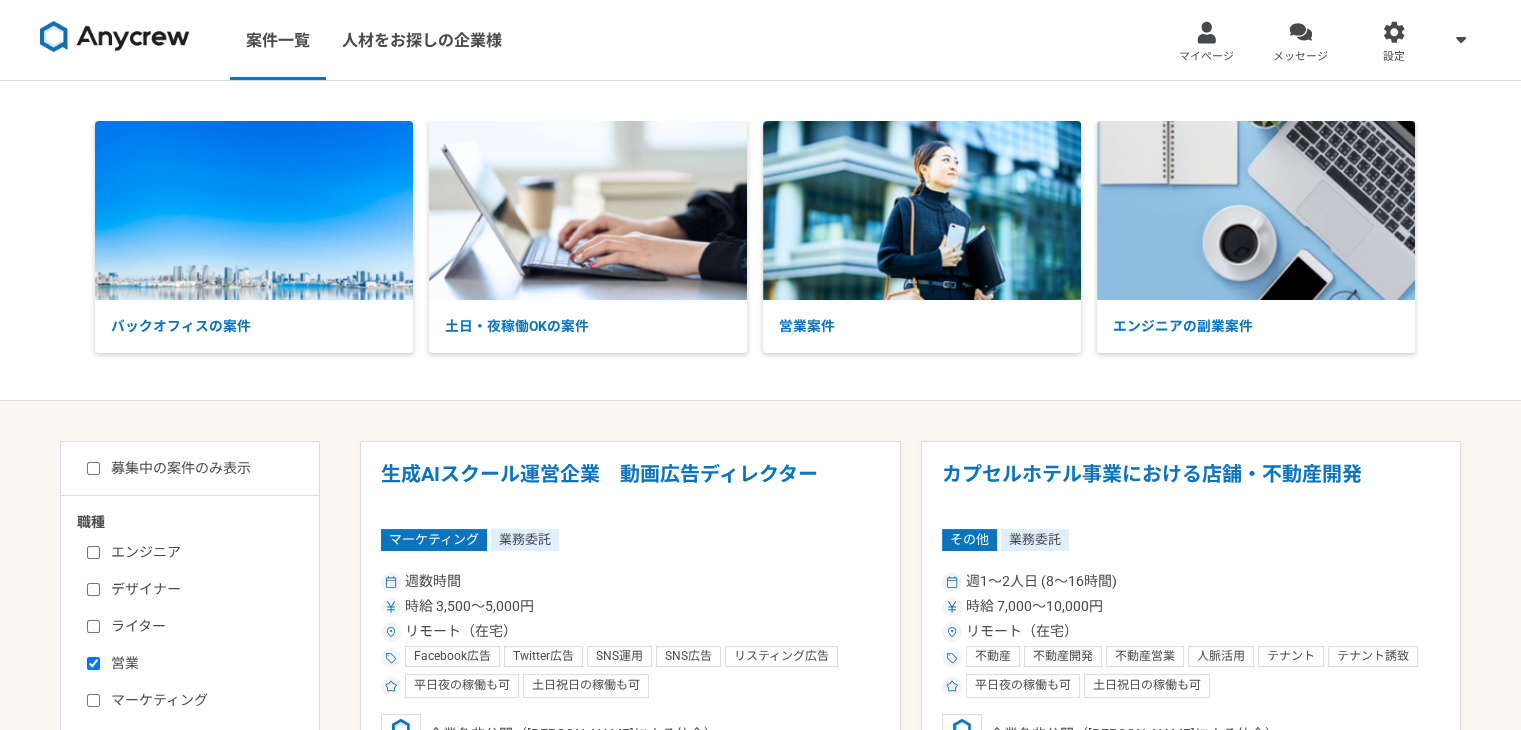 checkbox on "true" 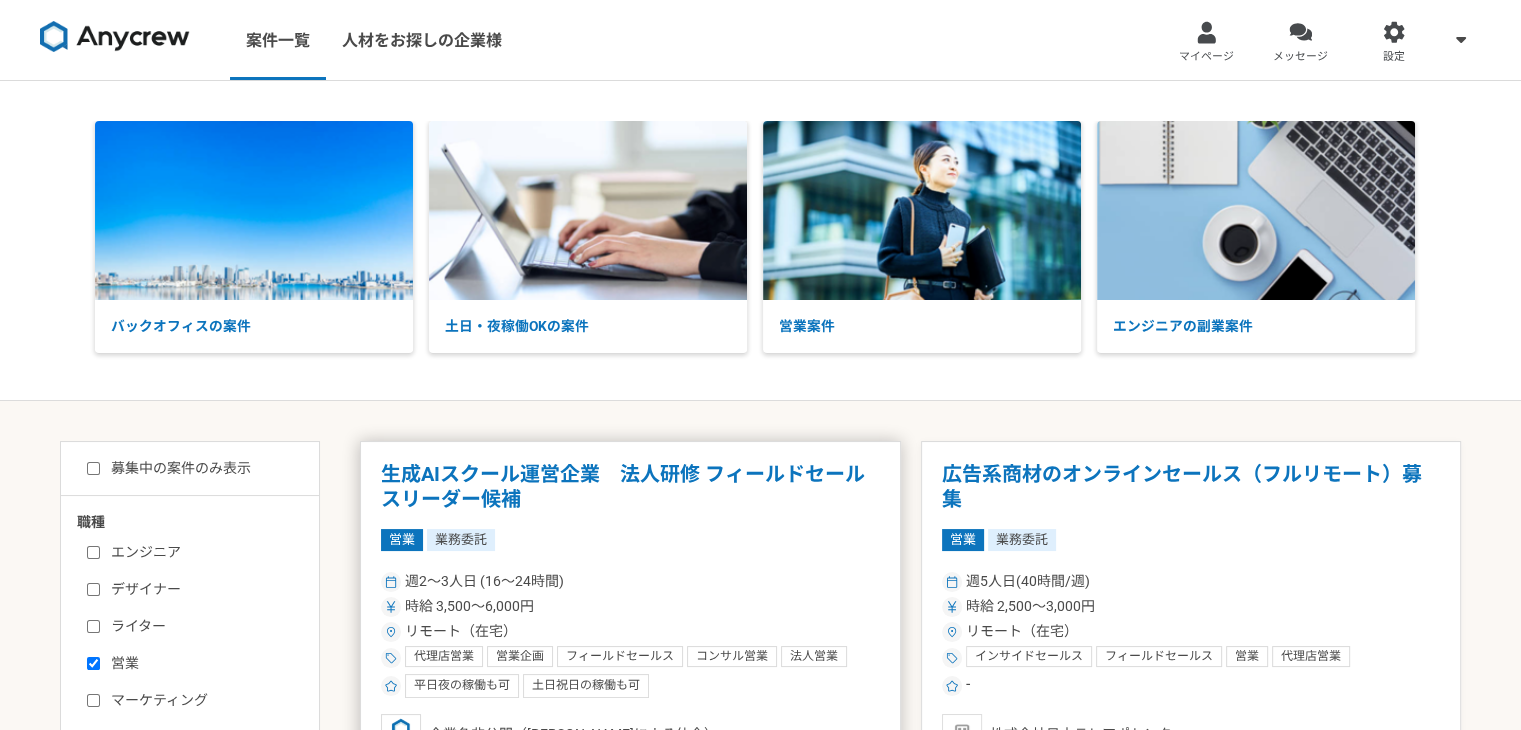 scroll, scrollTop: 100, scrollLeft: 0, axis: vertical 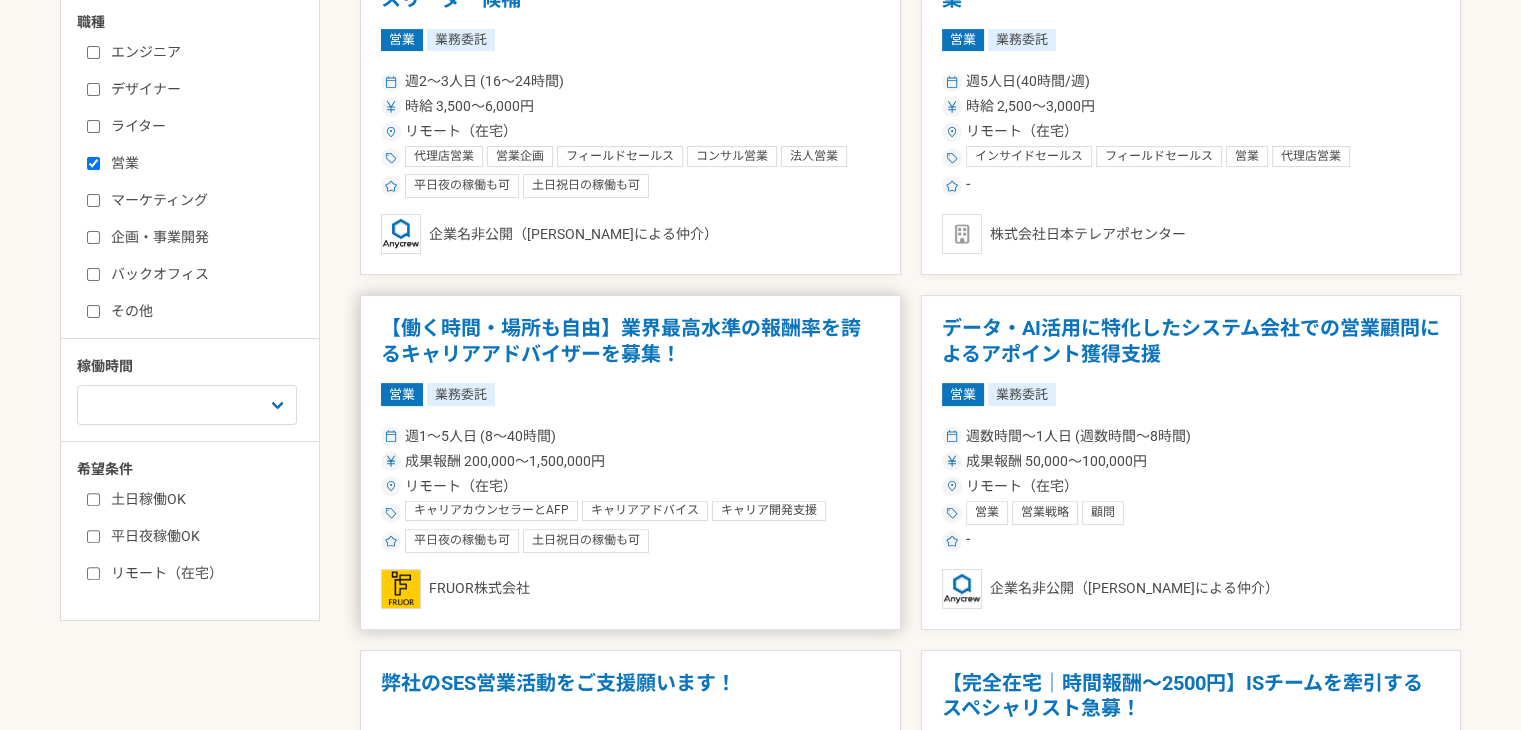 click on "【働く時間・場所も自由】業界最高水準の報酬率を誇るキャリアアドバイザーを募集！" at bounding box center [630, 341] 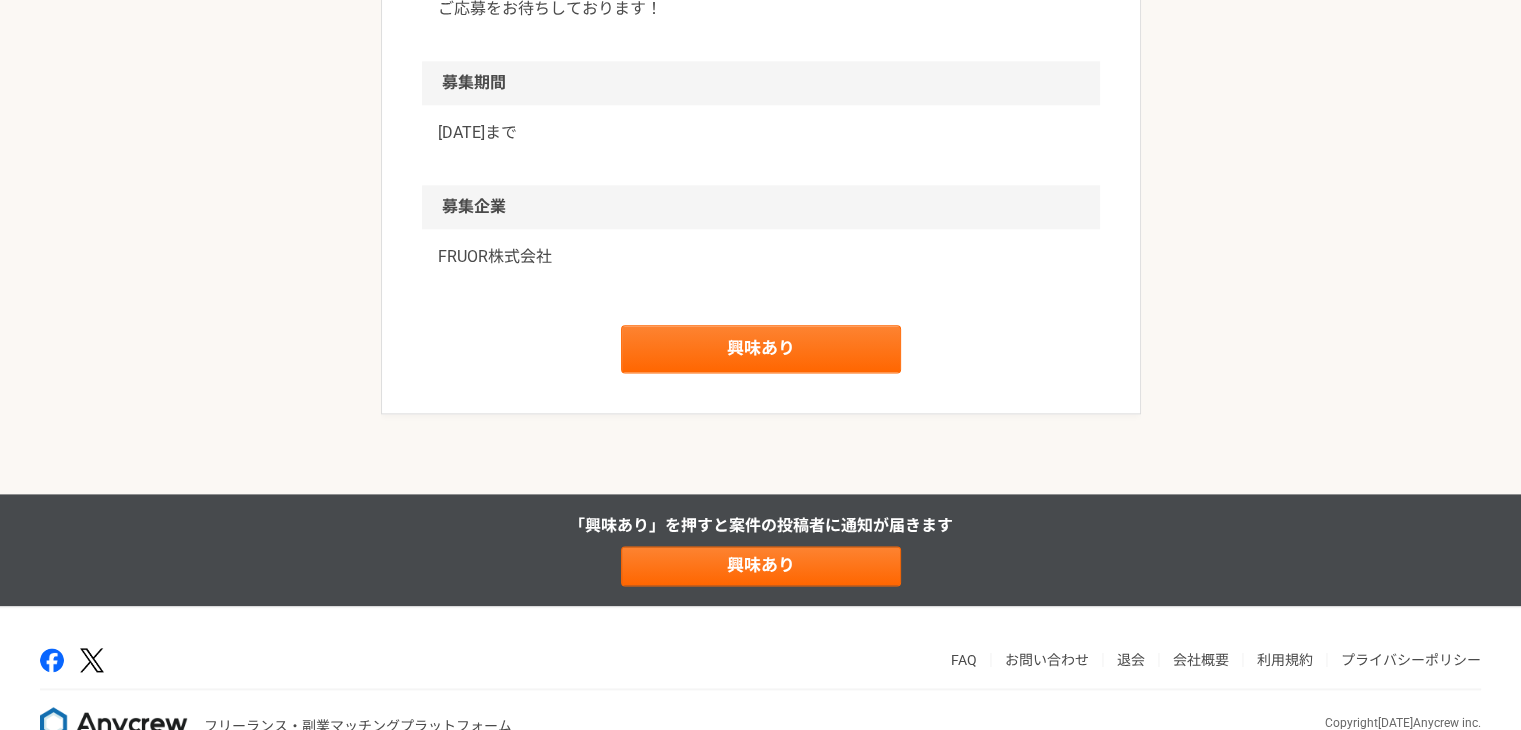 scroll, scrollTop: 2557, scrollLeft: 0, axis: vertical 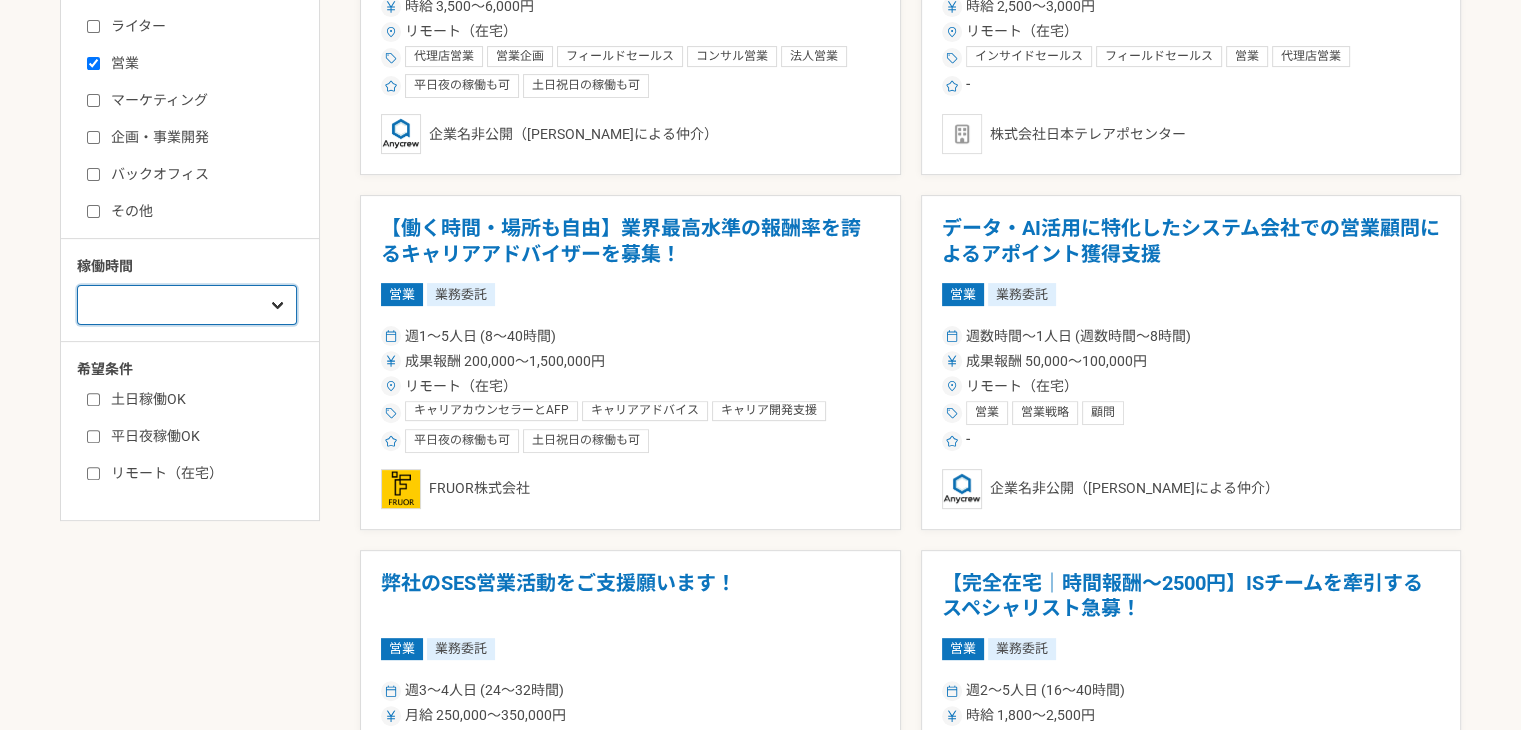 click on "週1人日（8時間）以下 週2人日（16時間）以下 週3人日（24時間）以下 週4人日（32時間）以下 週5人日（40時間）以下" at bounding box center (187, 305) 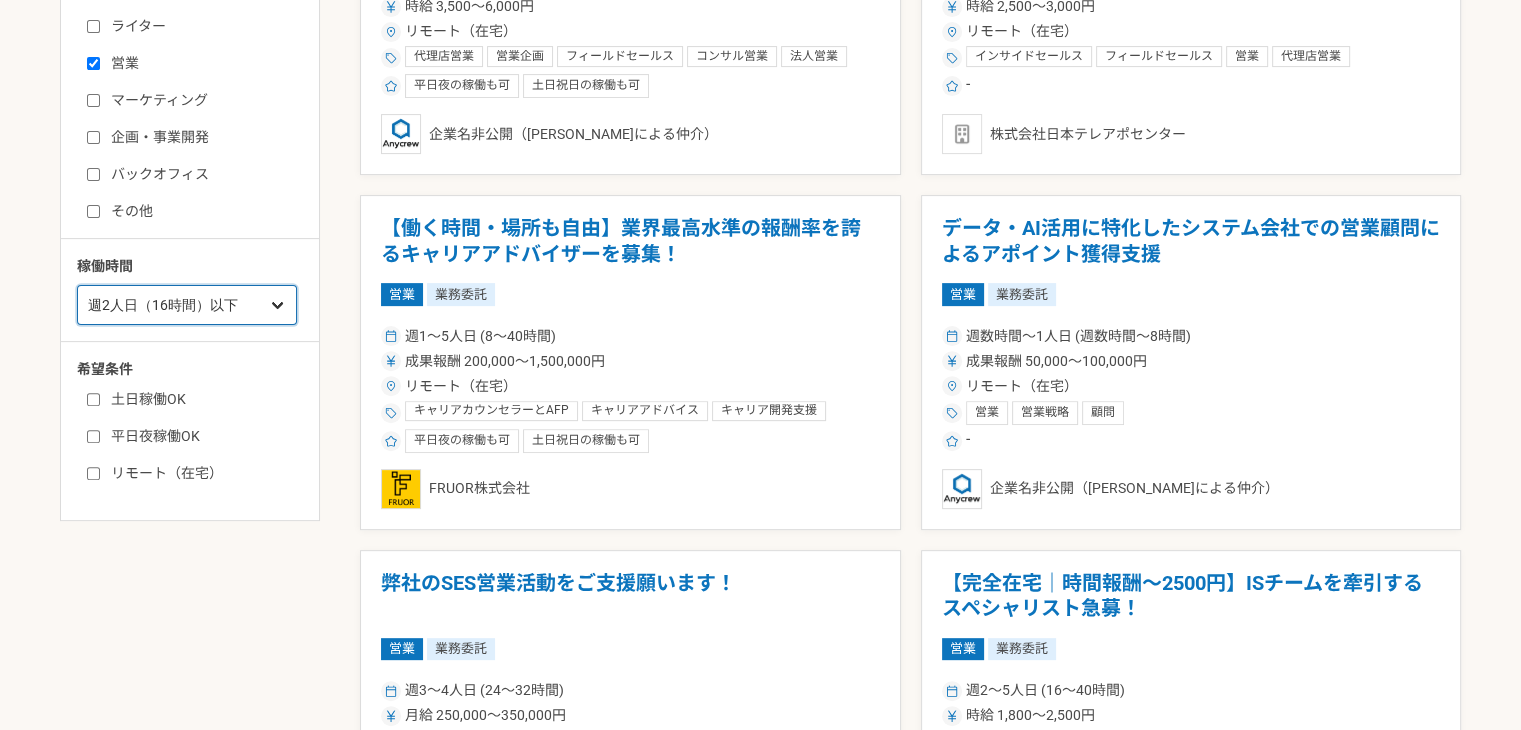click on "週1人日（8時間）以下 週2人日（16時間）以下 週3人日（24時間）以下 週4人日（32時間）以下 週5人日（40時間）以下" at bounding box center (187, 305) 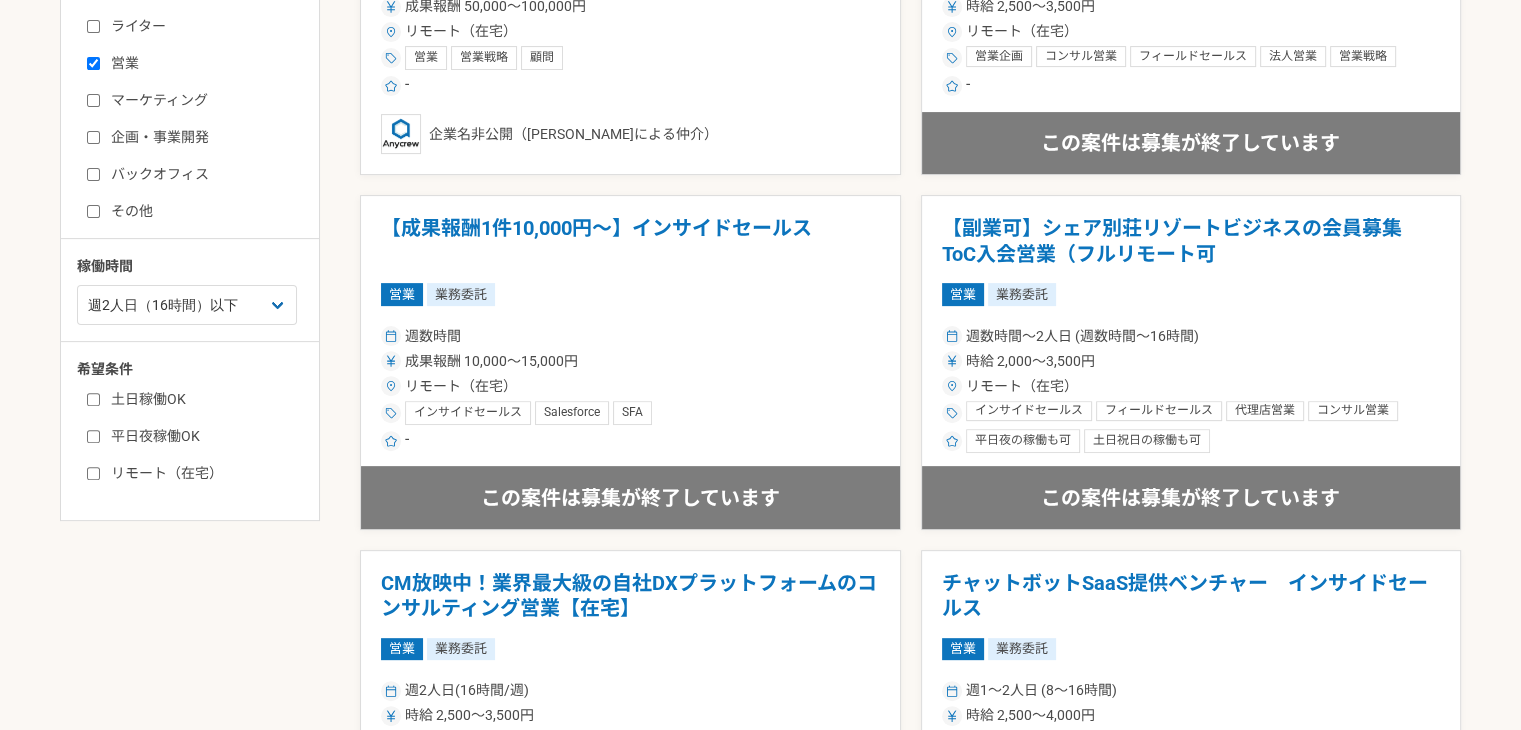 click on "リモート（在宅）" at bounding box center [202, 473] 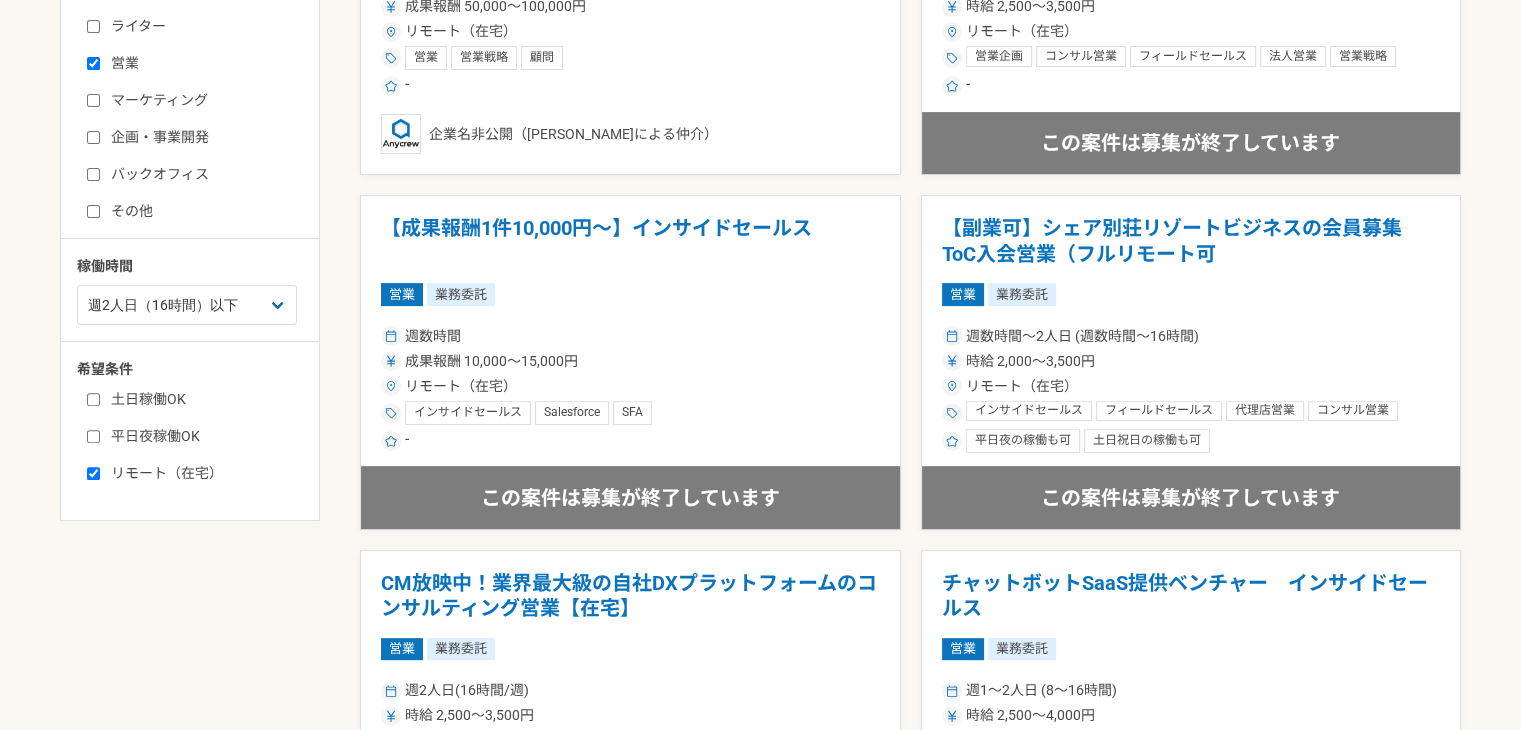 checkbox on "true" 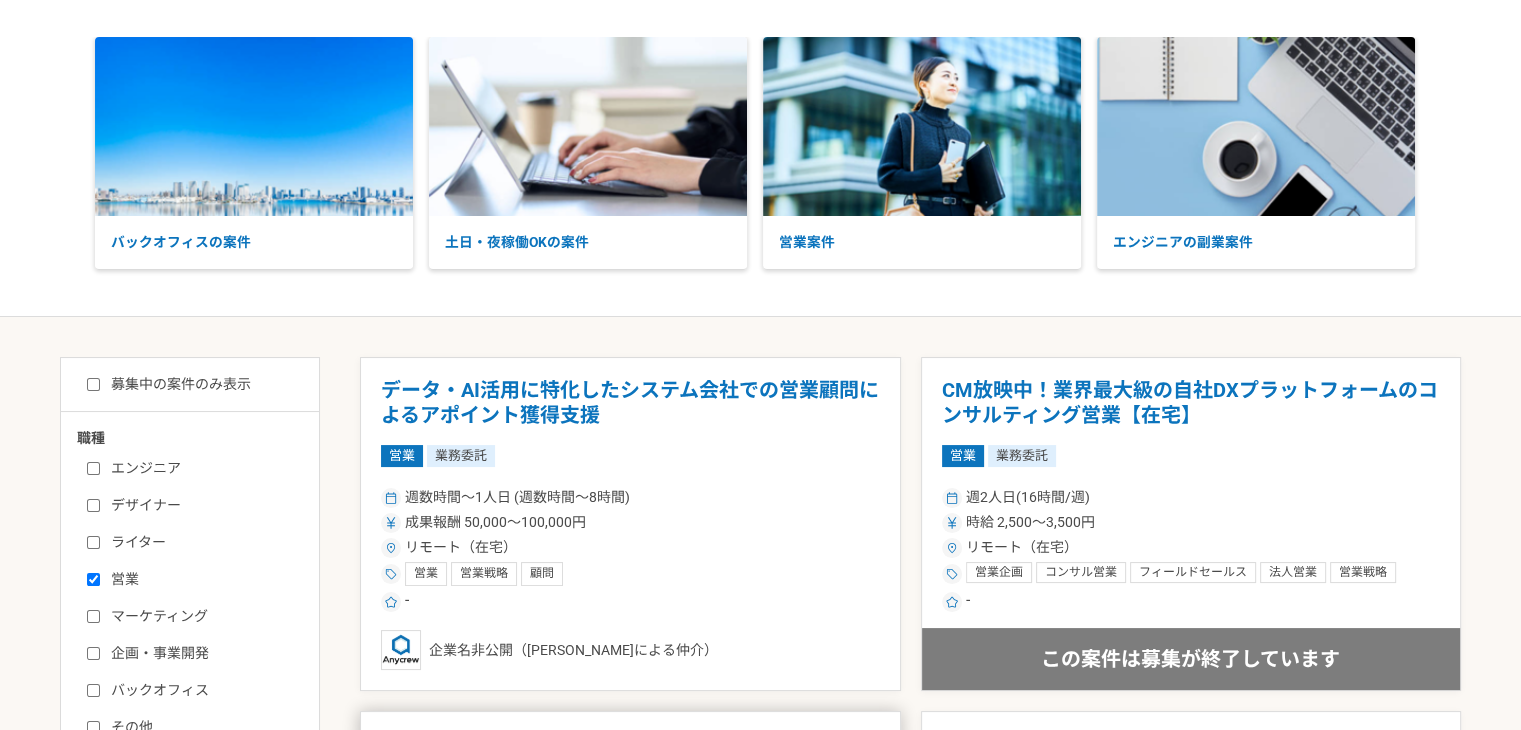 scroll, scrollTop: 0, scrollLeft: 0, axis: both 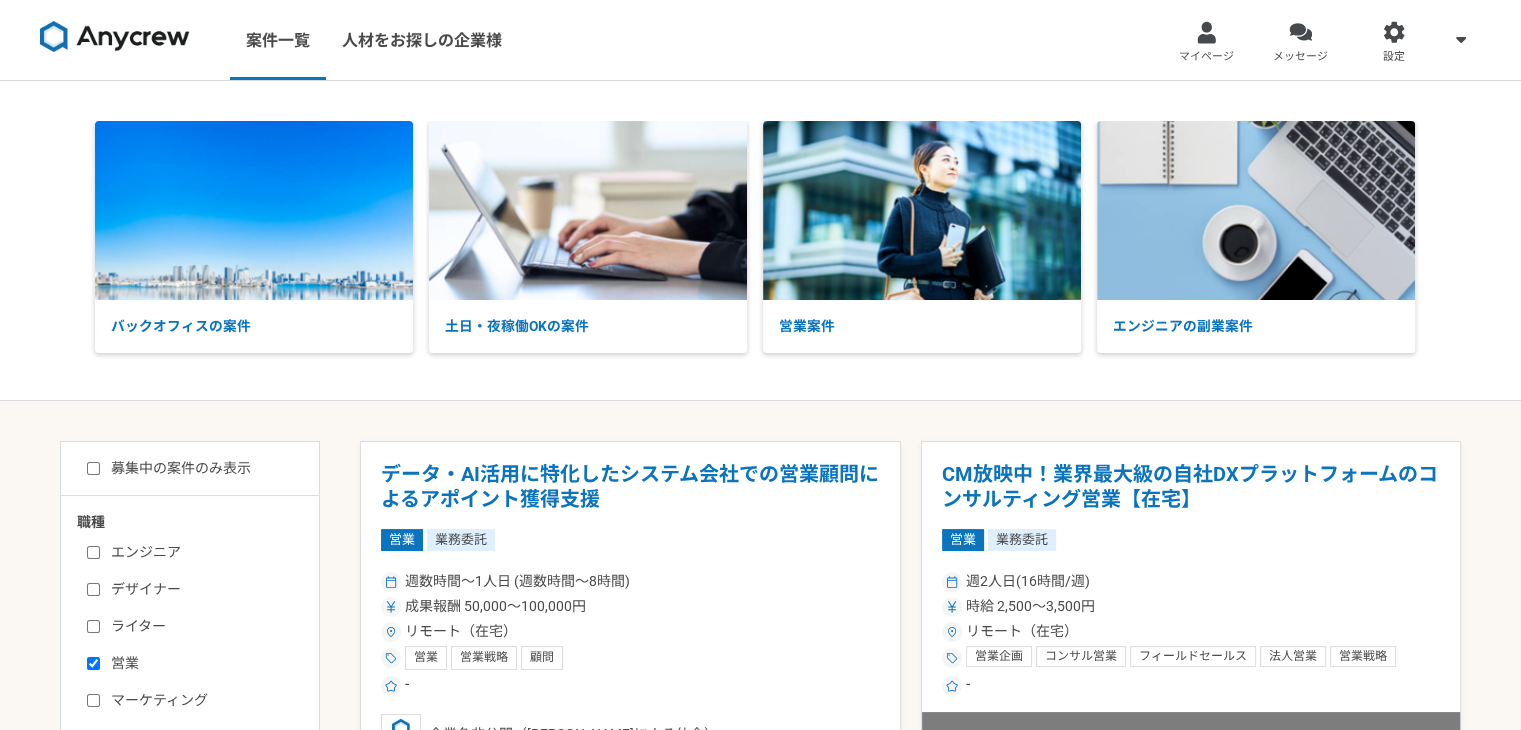 click on "募集中の案件のみ表示" at bounding box center [93, 468] 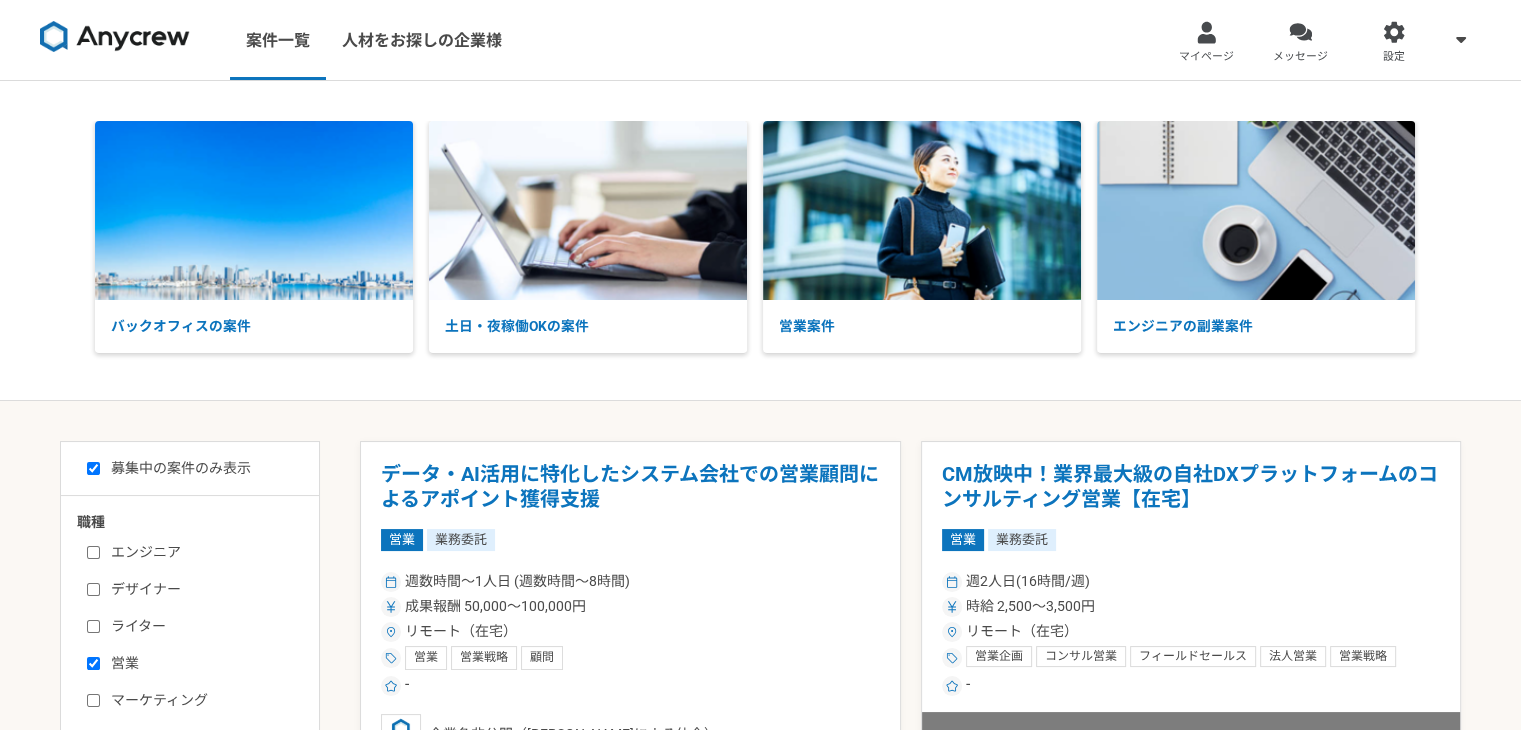 checkbox on "true" 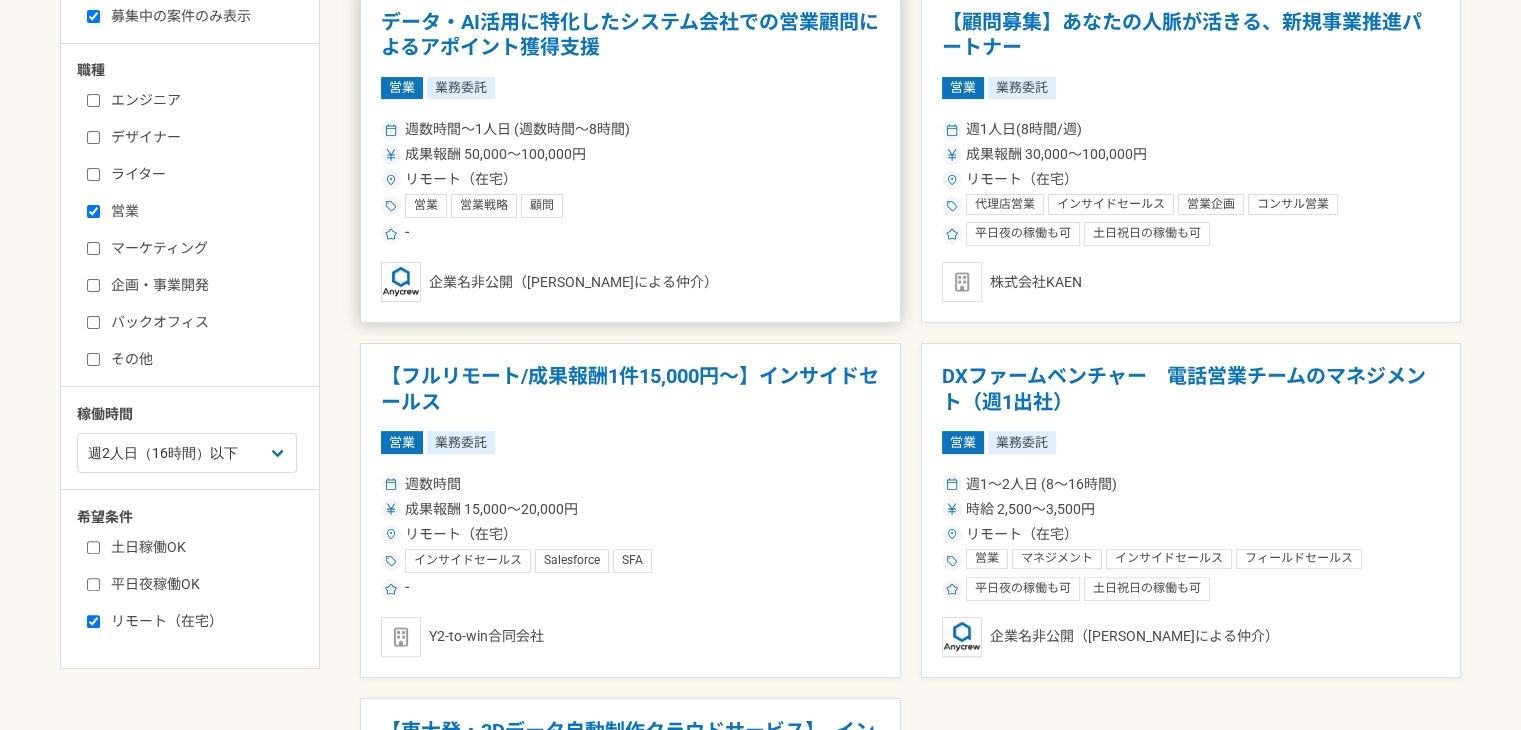 scroll, scrollTop: 500, scrollLeft: 0, axis: vertical 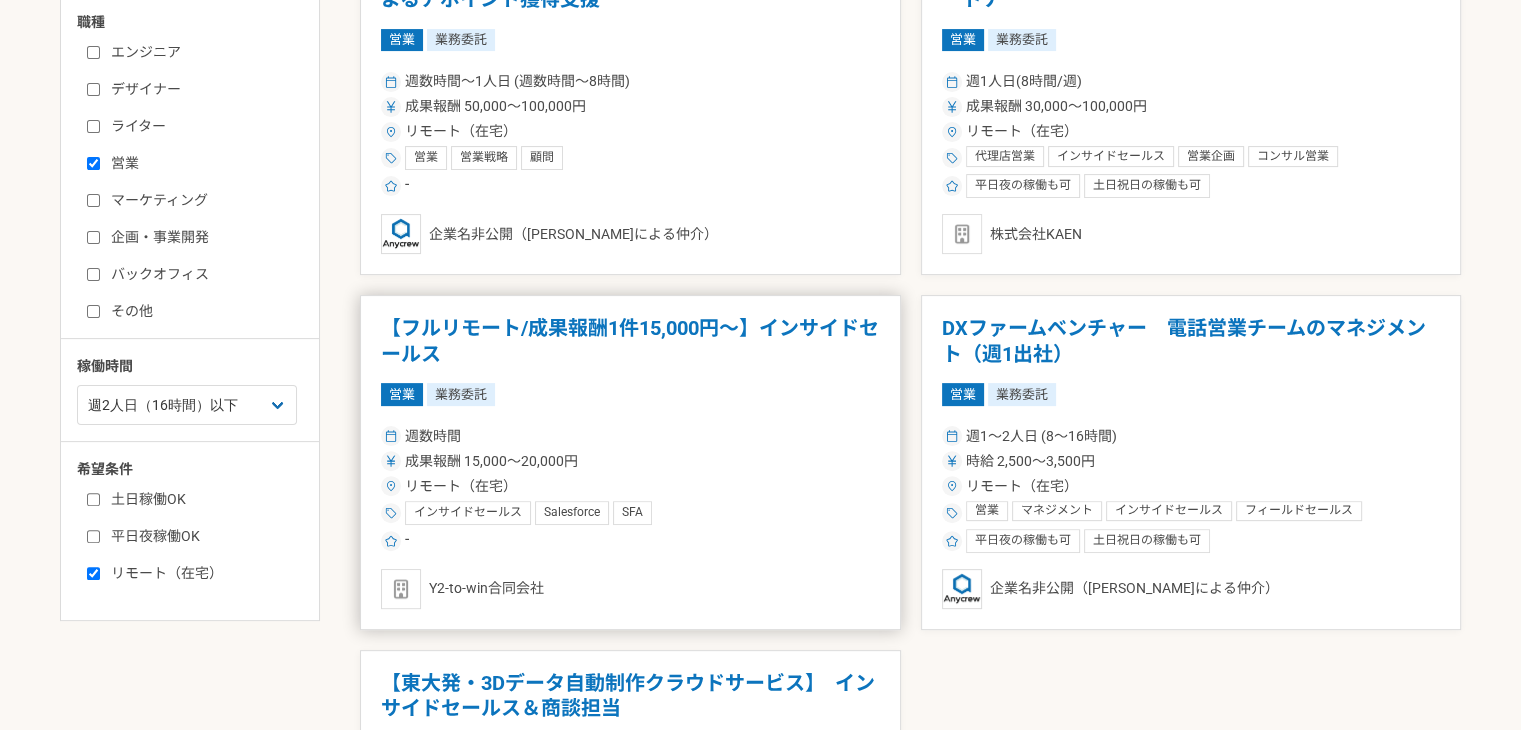 click on "【フルリモート/成果報酬1件15,000円〜】インサイドセールス" at bounding box center [630, 341] 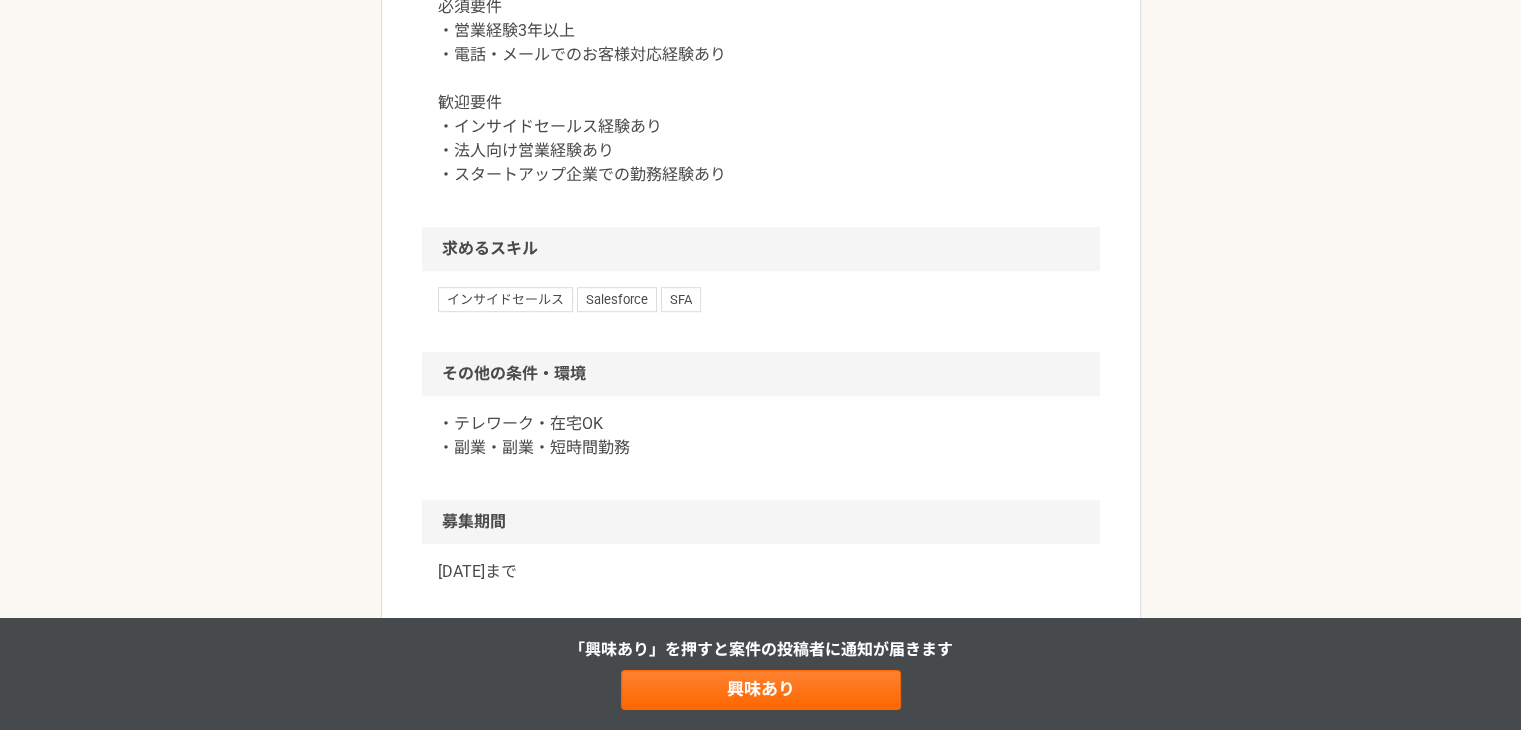 scroll, scrollTop: 1200, scrollLeft: 0, axis: vertical 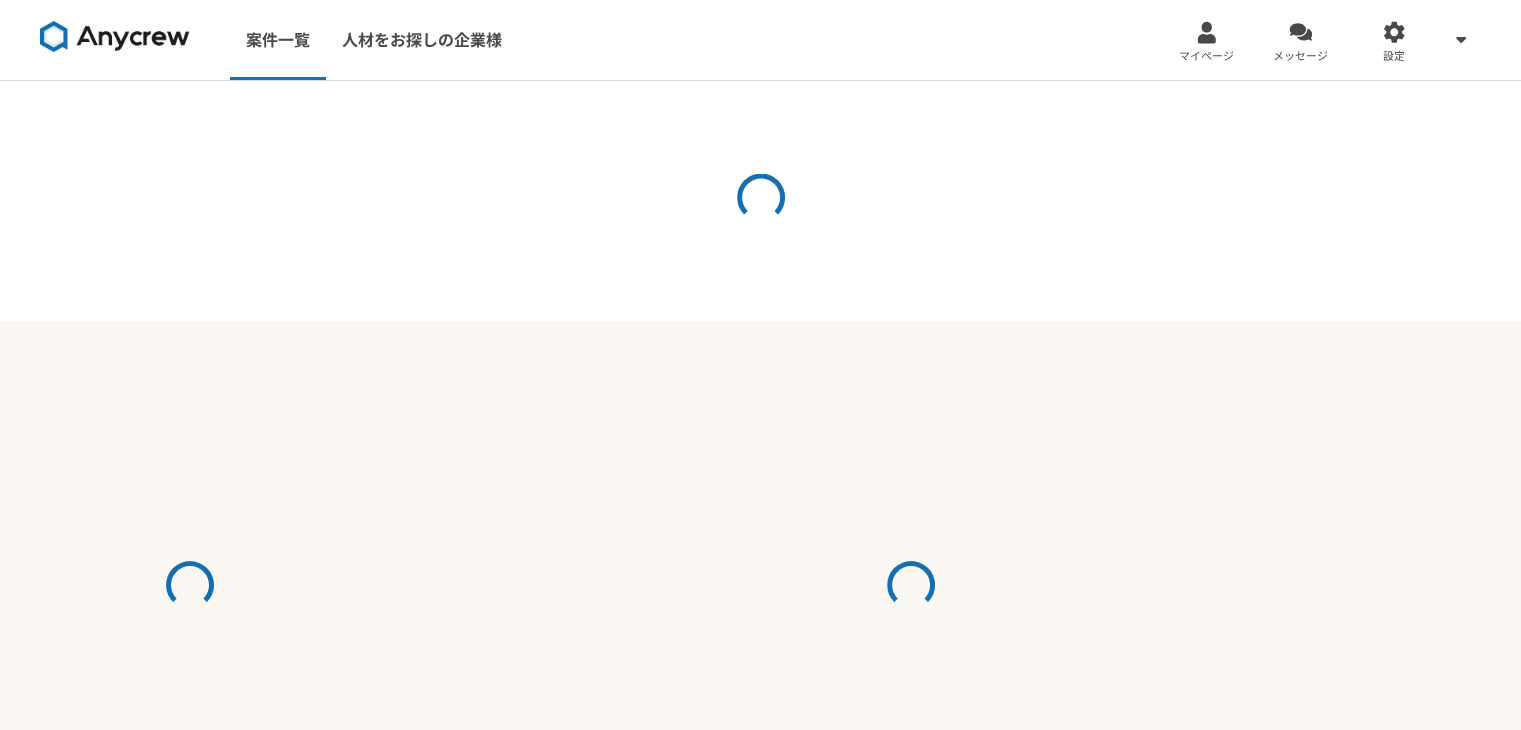 select on "2" 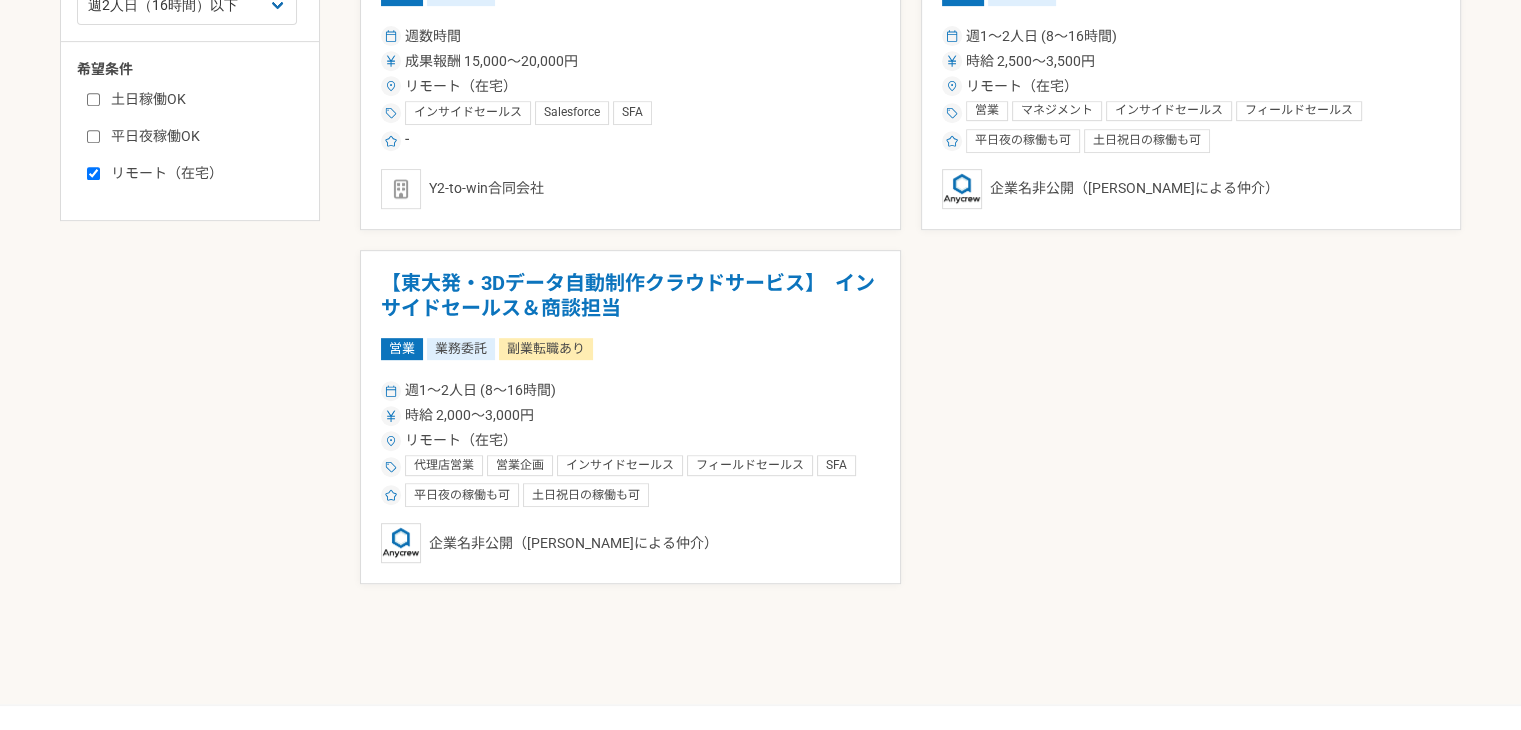 scroll, scrollTop: 1045, scrollLeft: 0, axis: vertical 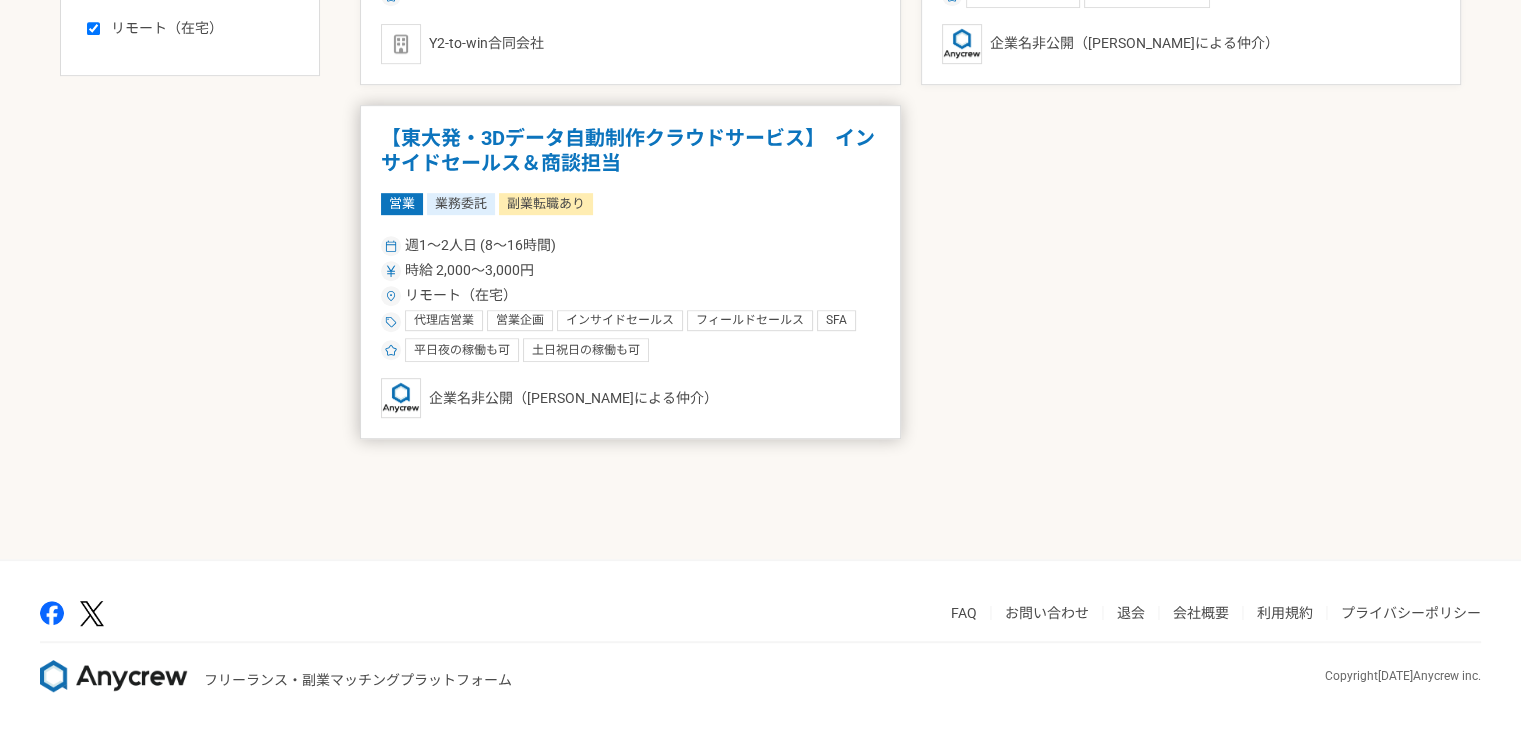 click on "【東大発・3Dデータ自動制作クラウドサービス】　インサイドセールス＆商談担当" at bounding box center (630, 151) 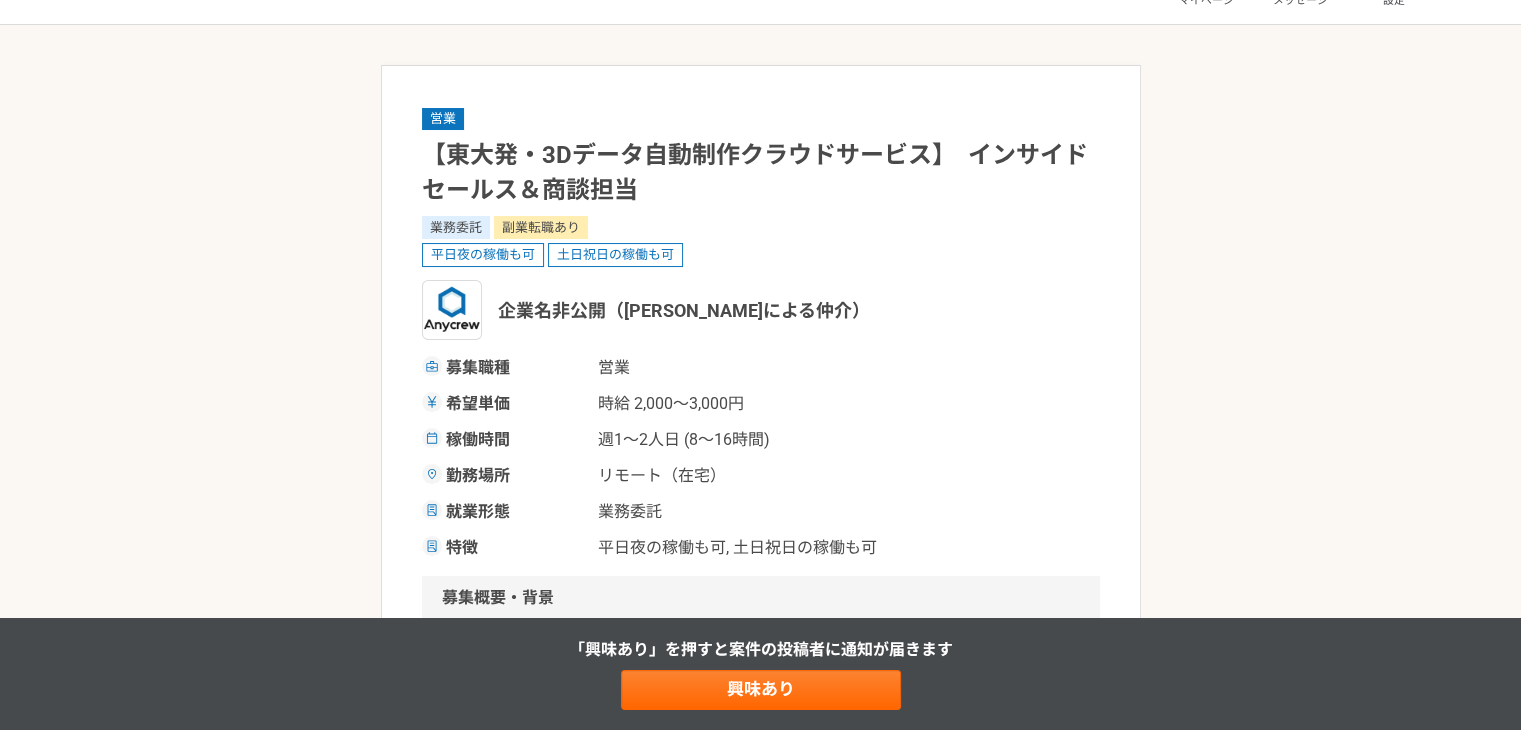 scroll, scrollTop: 0, scrollLeft: 0, axis: both 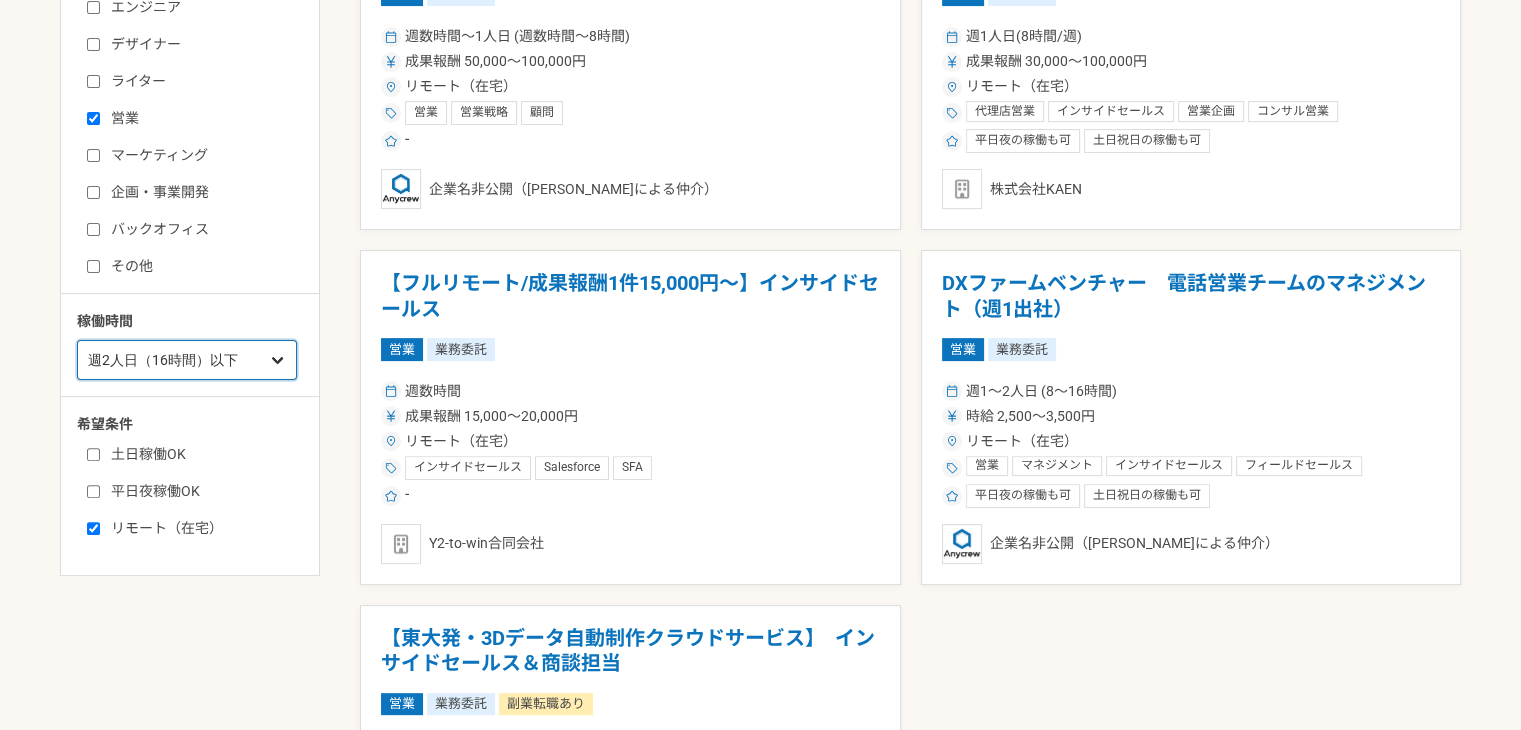 click on "週1人日（8時間）以下 週2人日（16時間）以下 週3人日（24時間）以下 週4人日（32時間）以下 週5人日（40時間）以下" at bounding box center (187, 360) 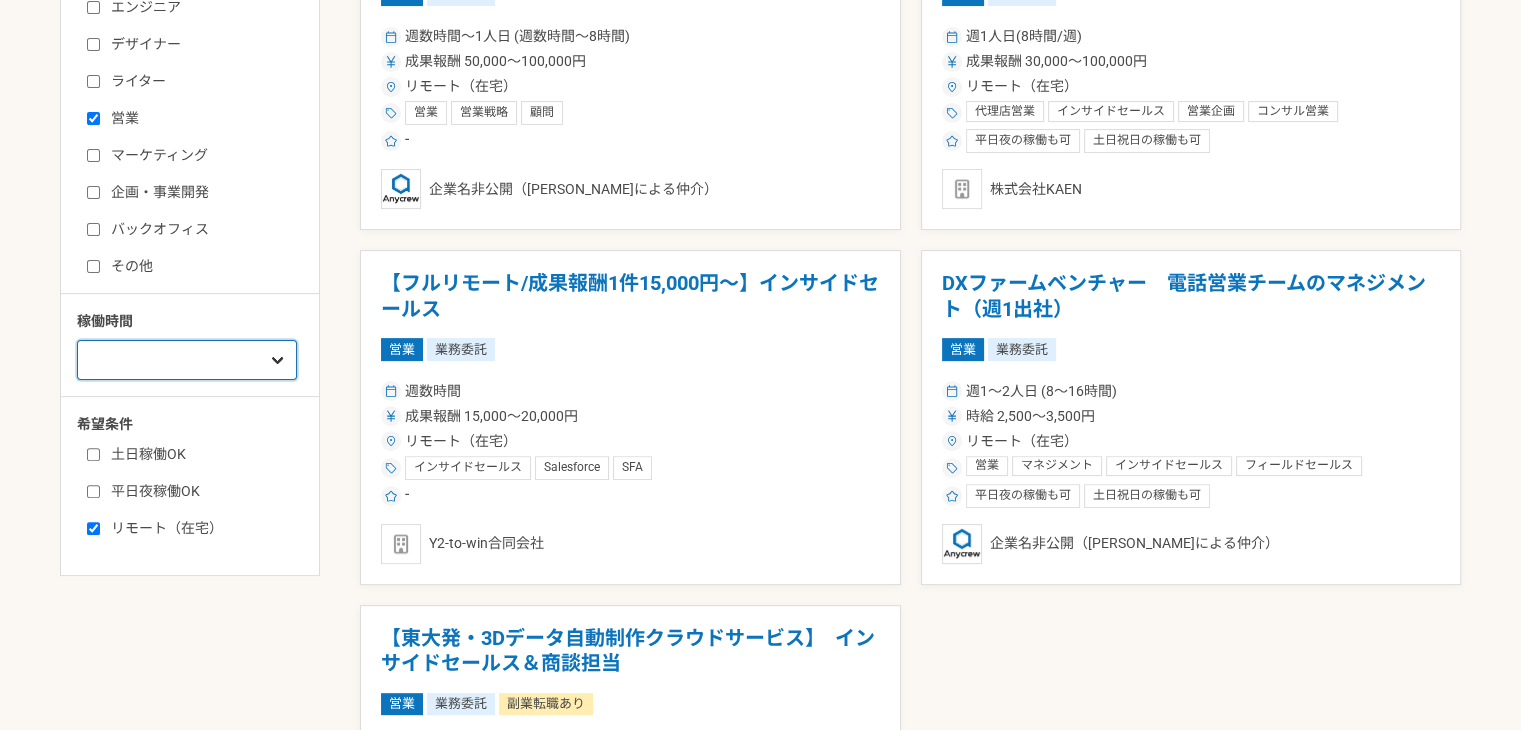 click on "週1人日（8時間）以下 週2人日（16時間）以下 週3人日（24時間）以下 週4人日（32時間）以下 週5人日（40時間）以下" at bounding box center [187, 360] 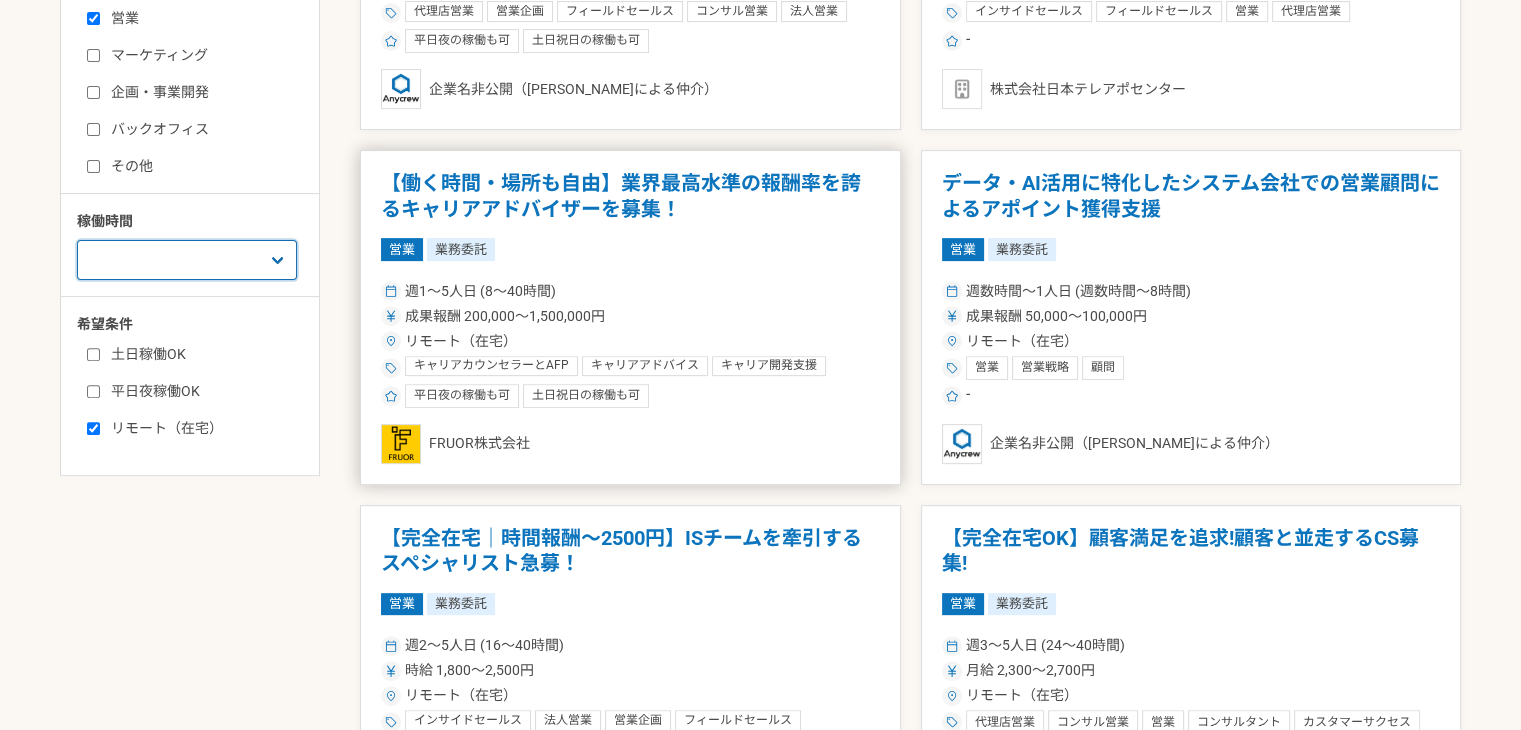 scroll, scrollTop: 45, scrollLeft: 0, axis: vertical 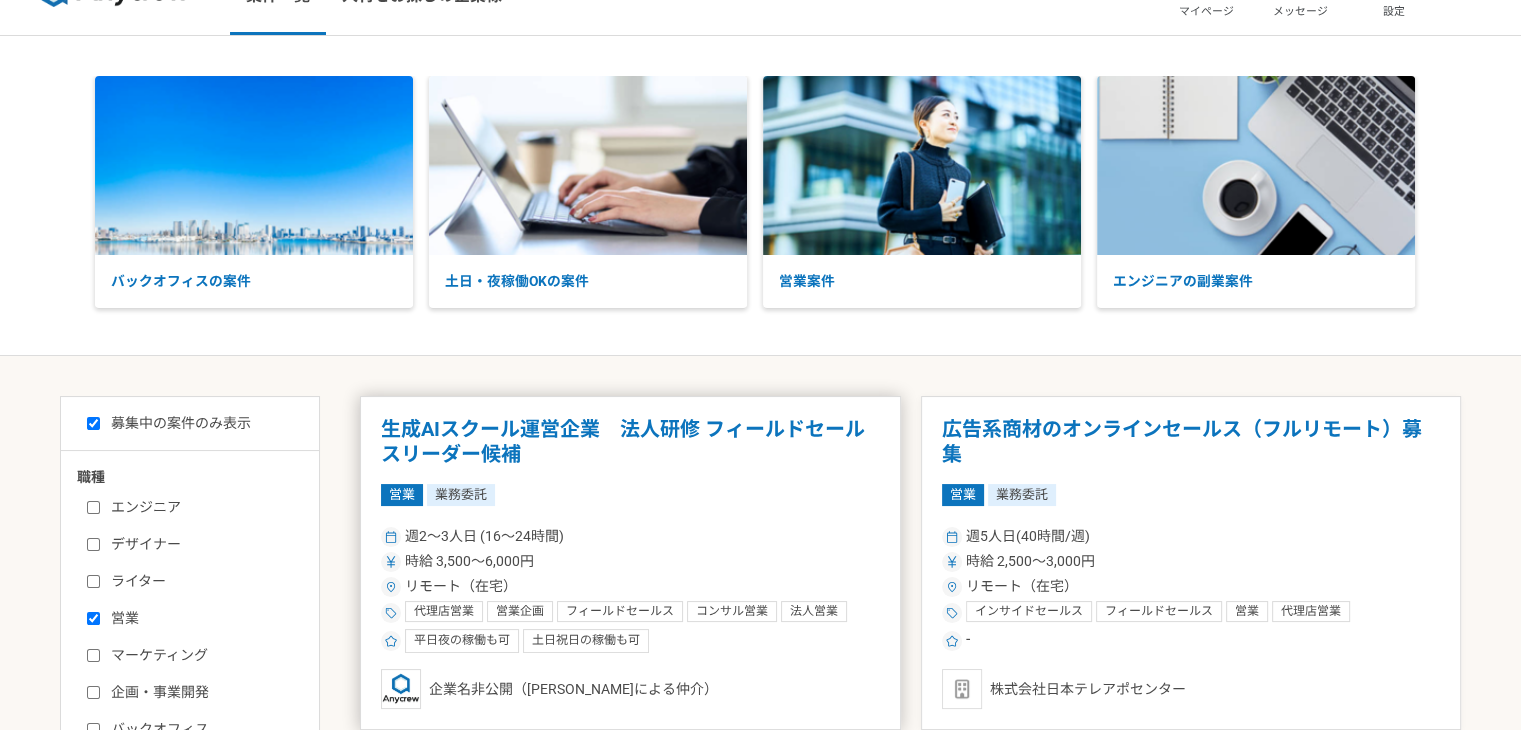 click on "生成AIスクール運営企業　法人研修 フィールドセールスリーダー候補" at bounding box center [630, 442] 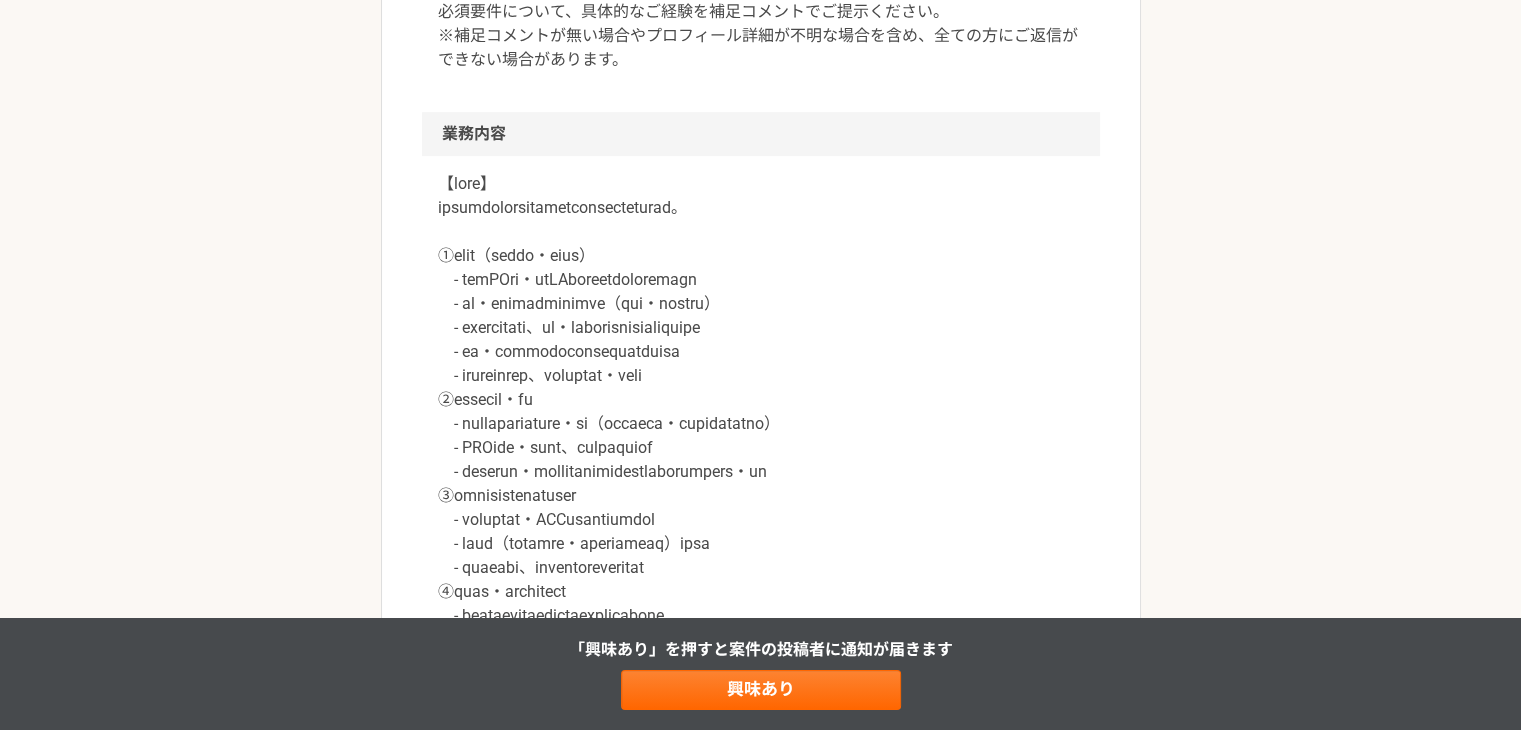 scroll, scrollTop: 981, scrollLeft: 0, axis: vertical 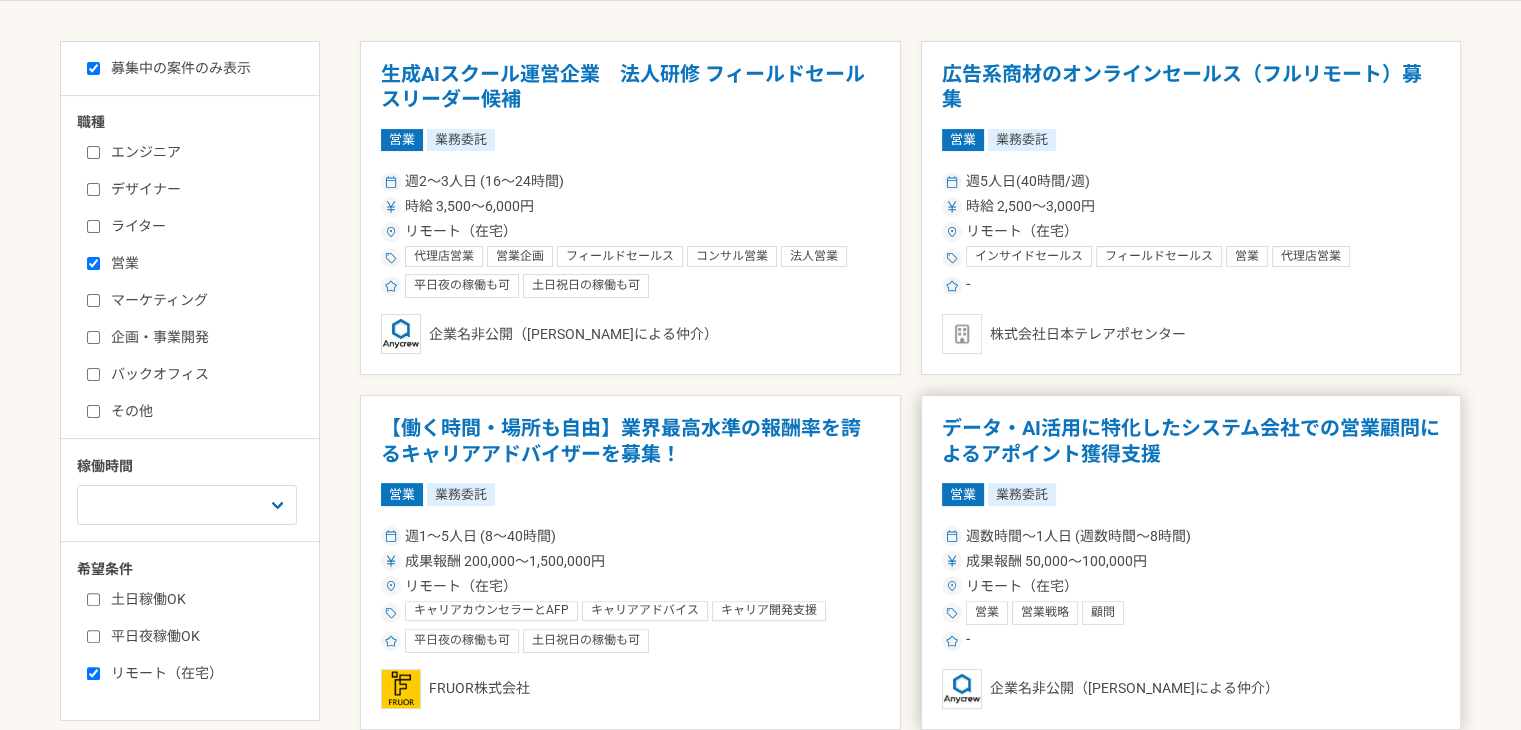 click on "データ・AI活用に特化したシステム会社での営業顧問によるアポイント獲得支援" at bounding box center [1191, 441] 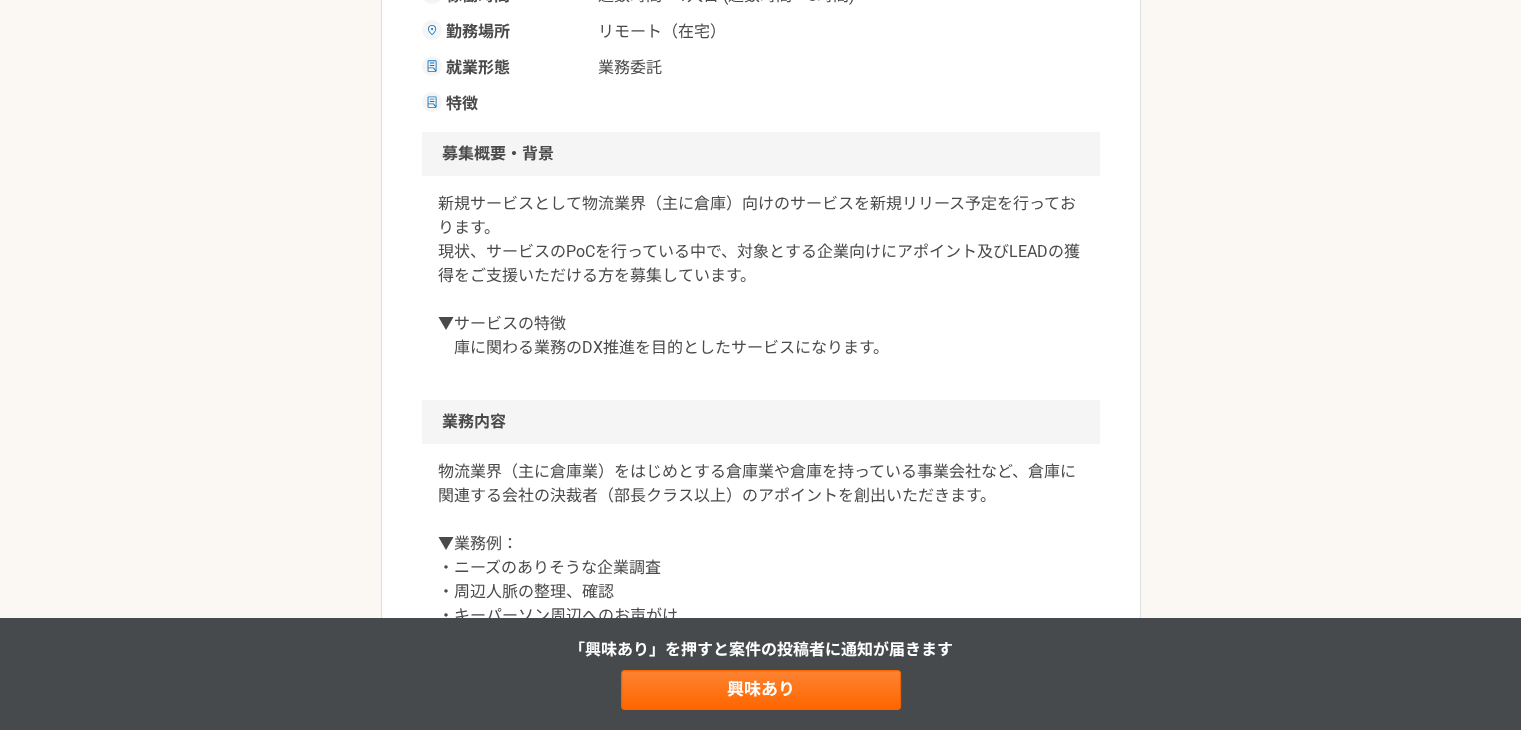 scroll, scrollTop: 600, scrollLeft: 0, axis: vertical 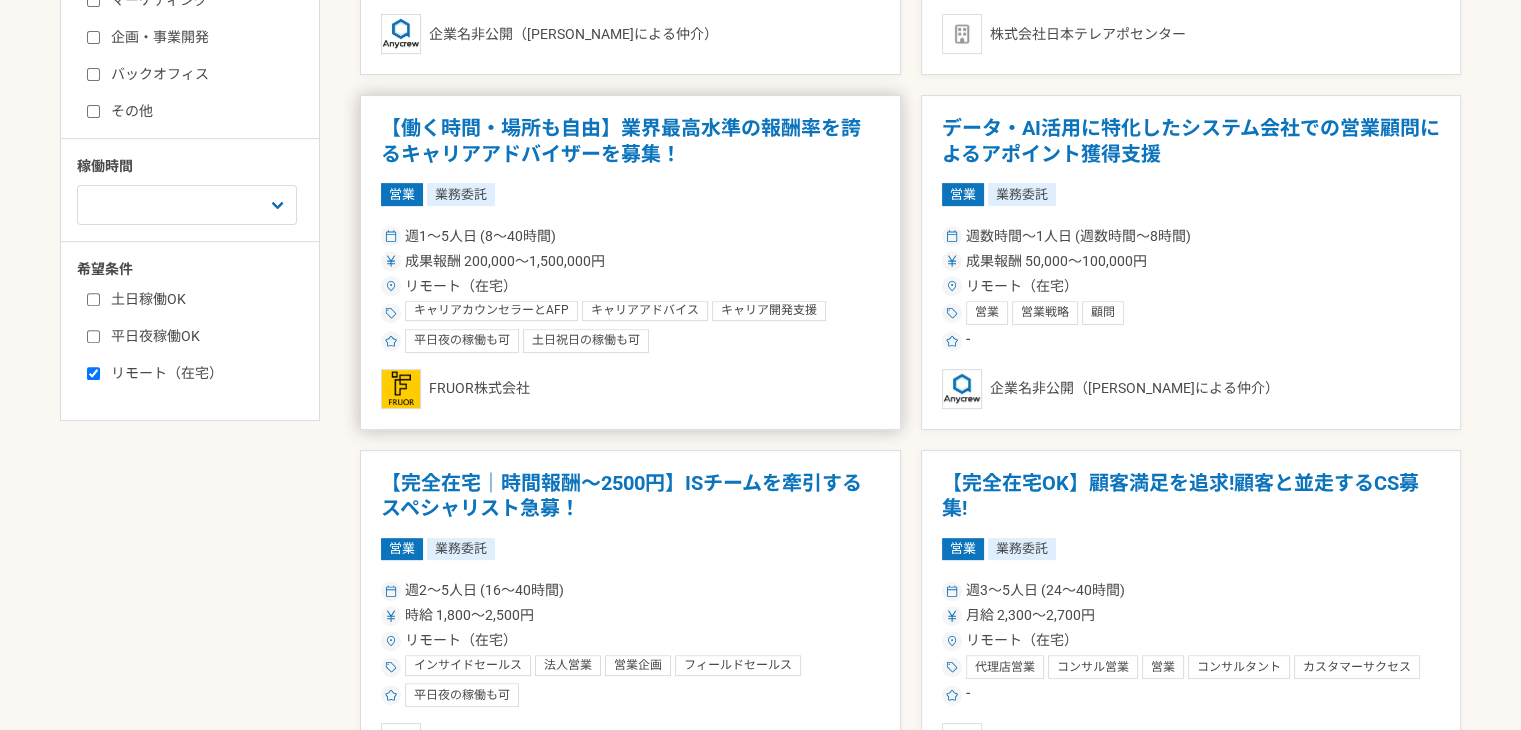 click on "【完全在宅｜時間報酬〜2500円】ISチームを牽引するスペシャリスト急募！" at bounding box center (630, 496) 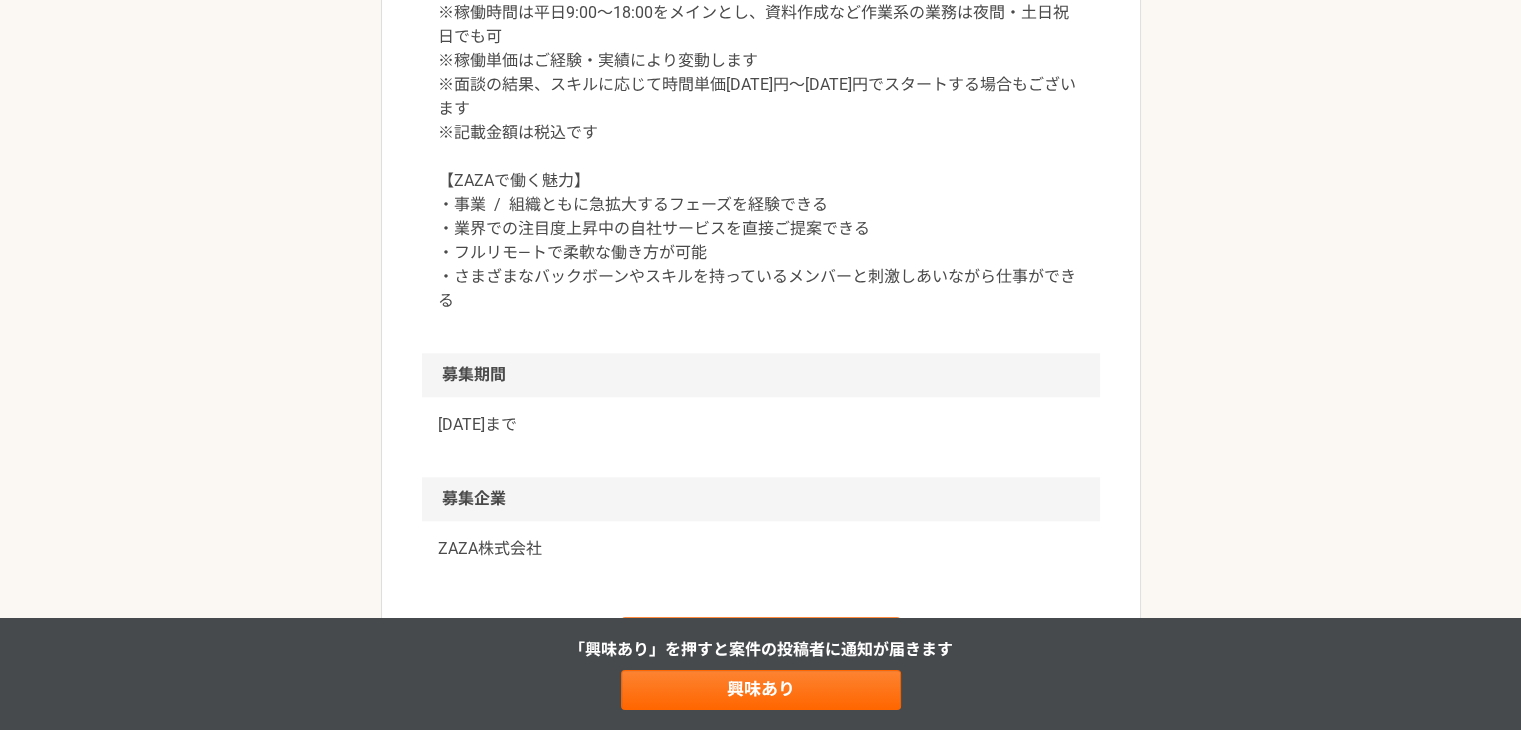 scroll, scrollTop: 2300, scrollLeft: 0, axis: vertical 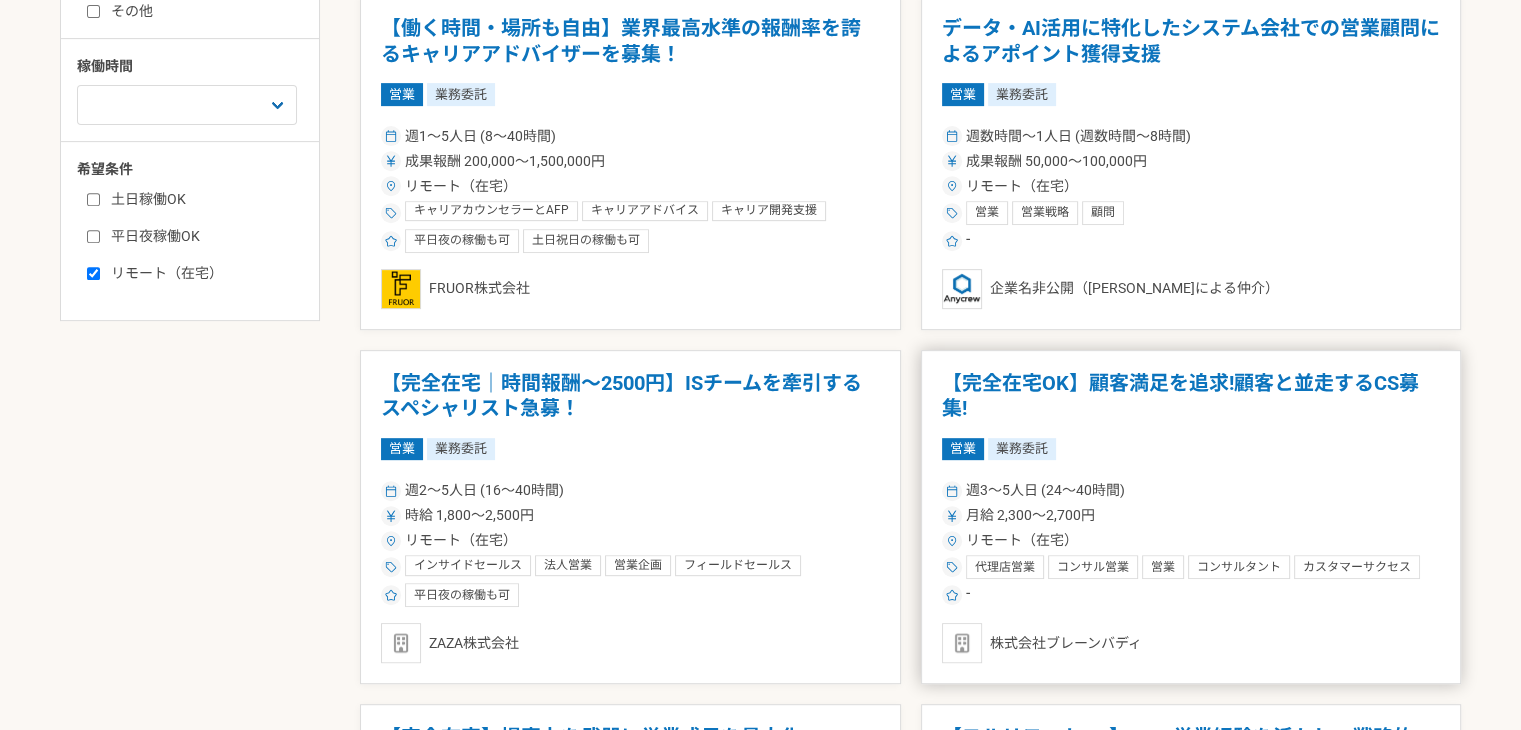 click on "【完全在宅OK】顧客満足を追求!顧客と並走するCS募集!" at bounding box center [1191, 396] 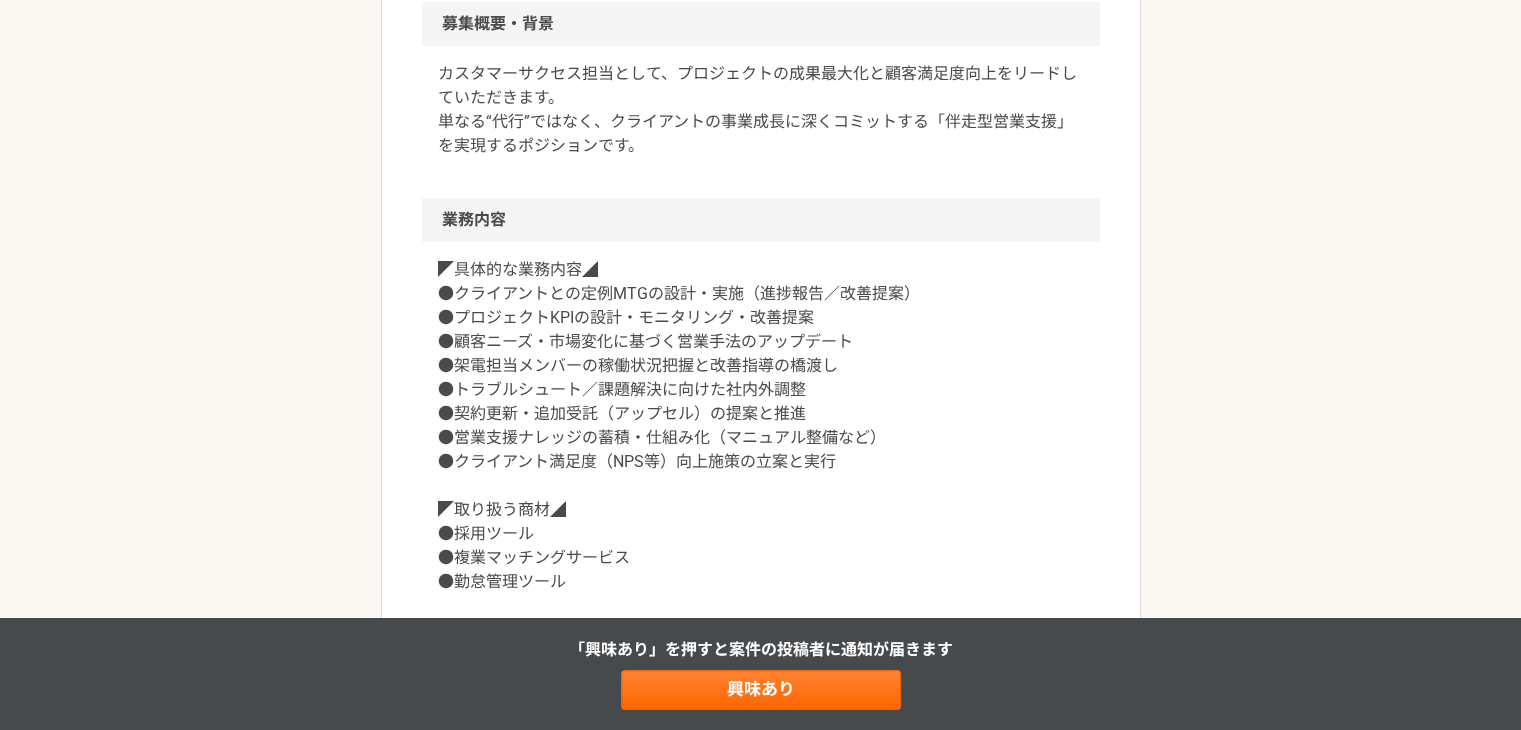 scroll, scrollTop: 700, scrollLeft: 0, axis: vertical 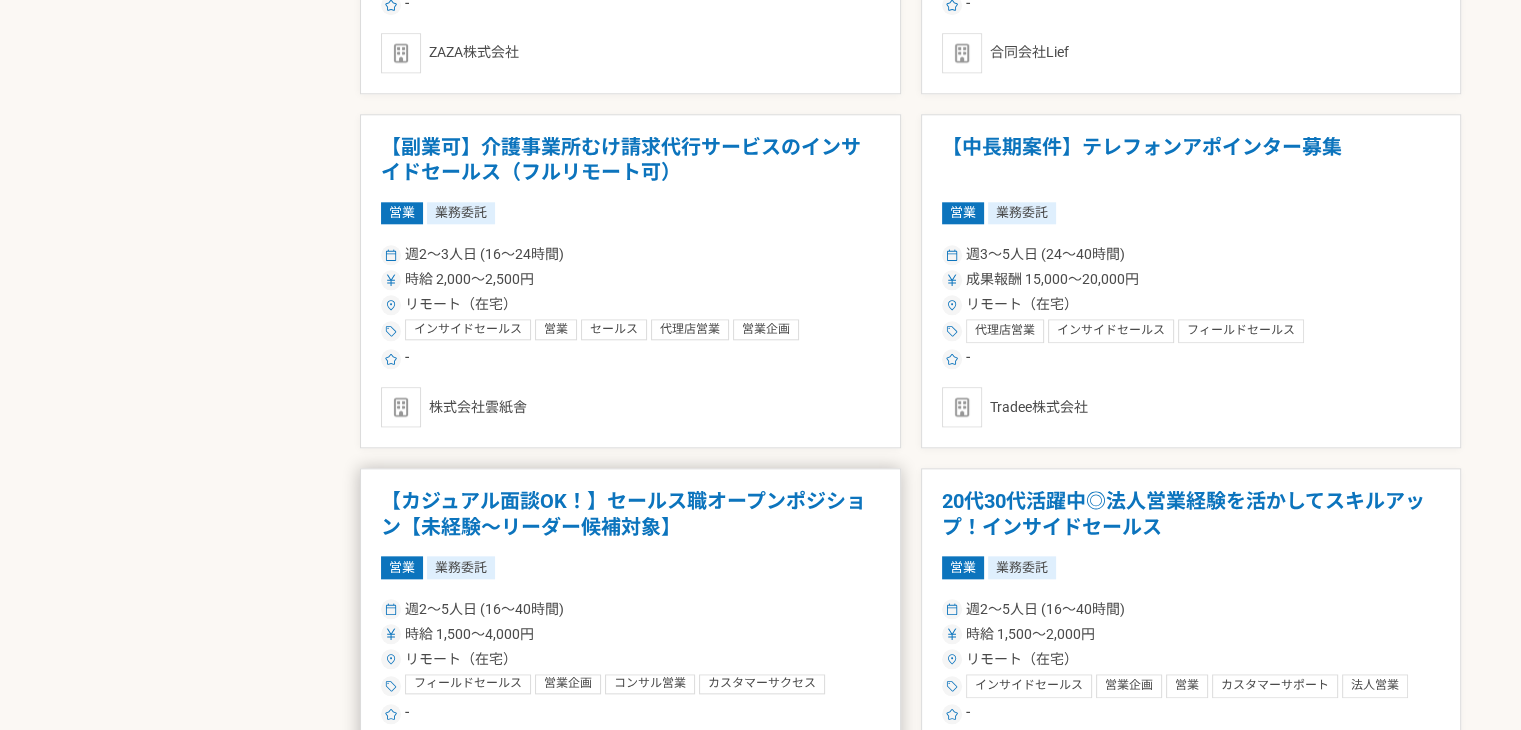 click on "【カジュアル面談OK！】セールス職オープンポジション【未経験〜リーダー候補対象】" at bounding box center (630, 514) 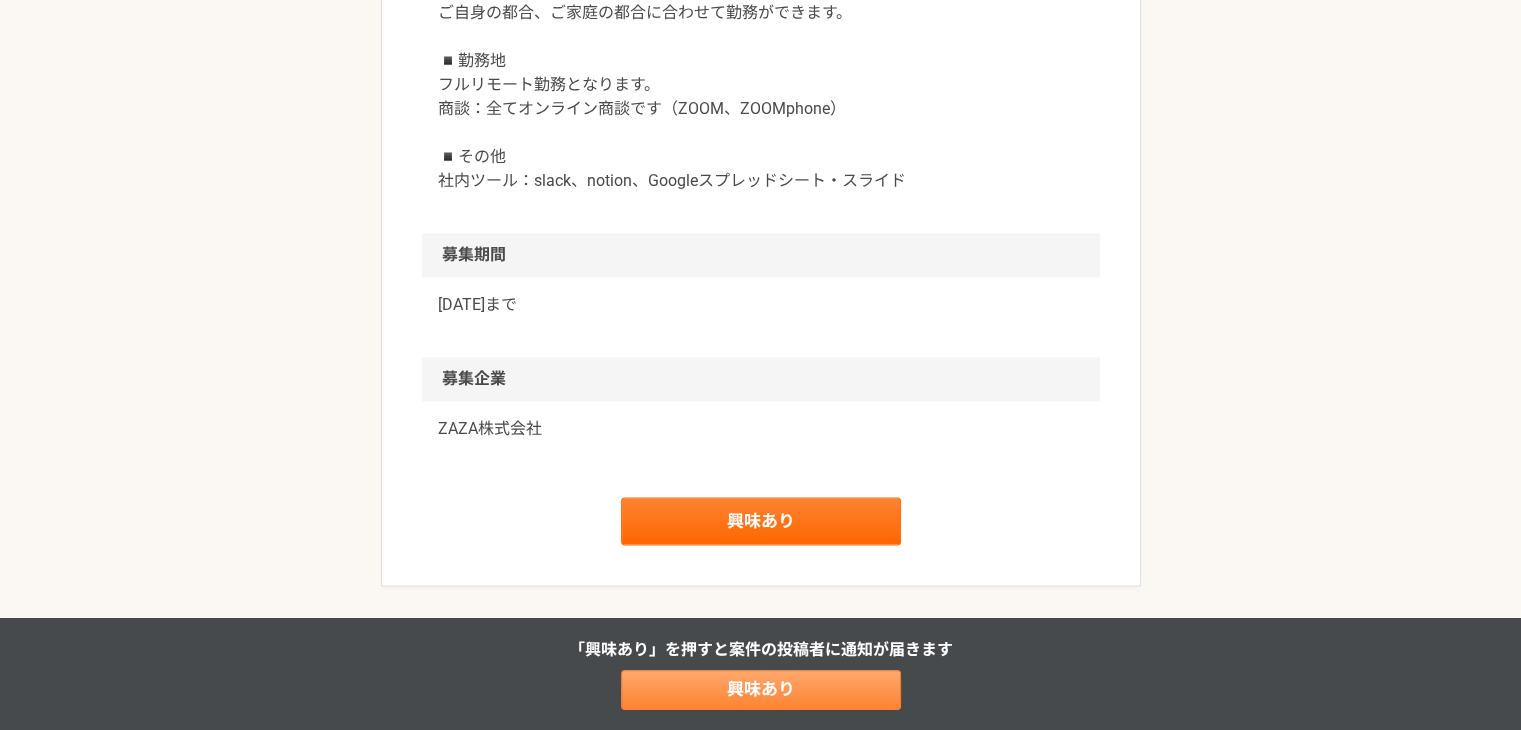 scroll, scrollTop: 2800, scrollLeft: 0, axis: vertical 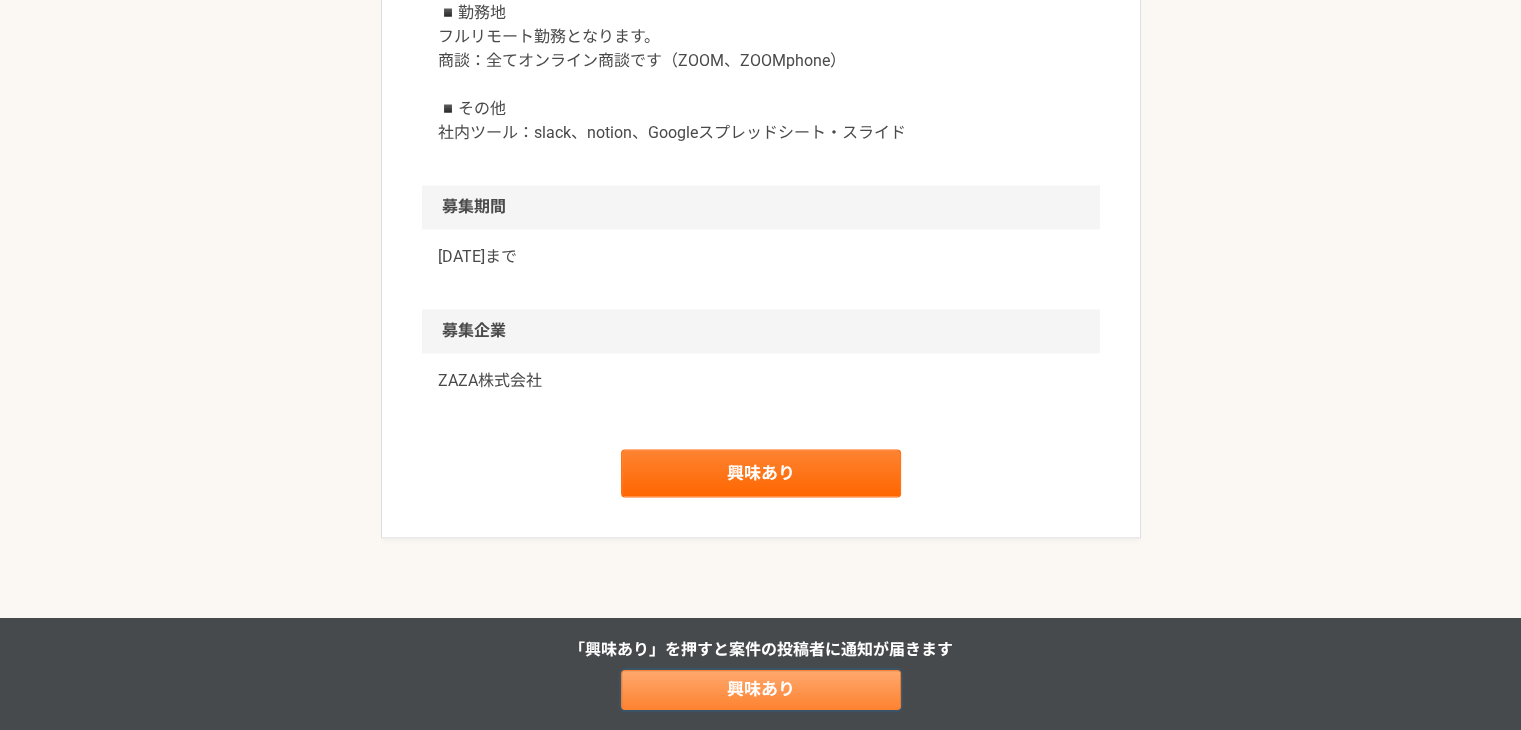 click on "興味あり" at bounding box center (761, 690) 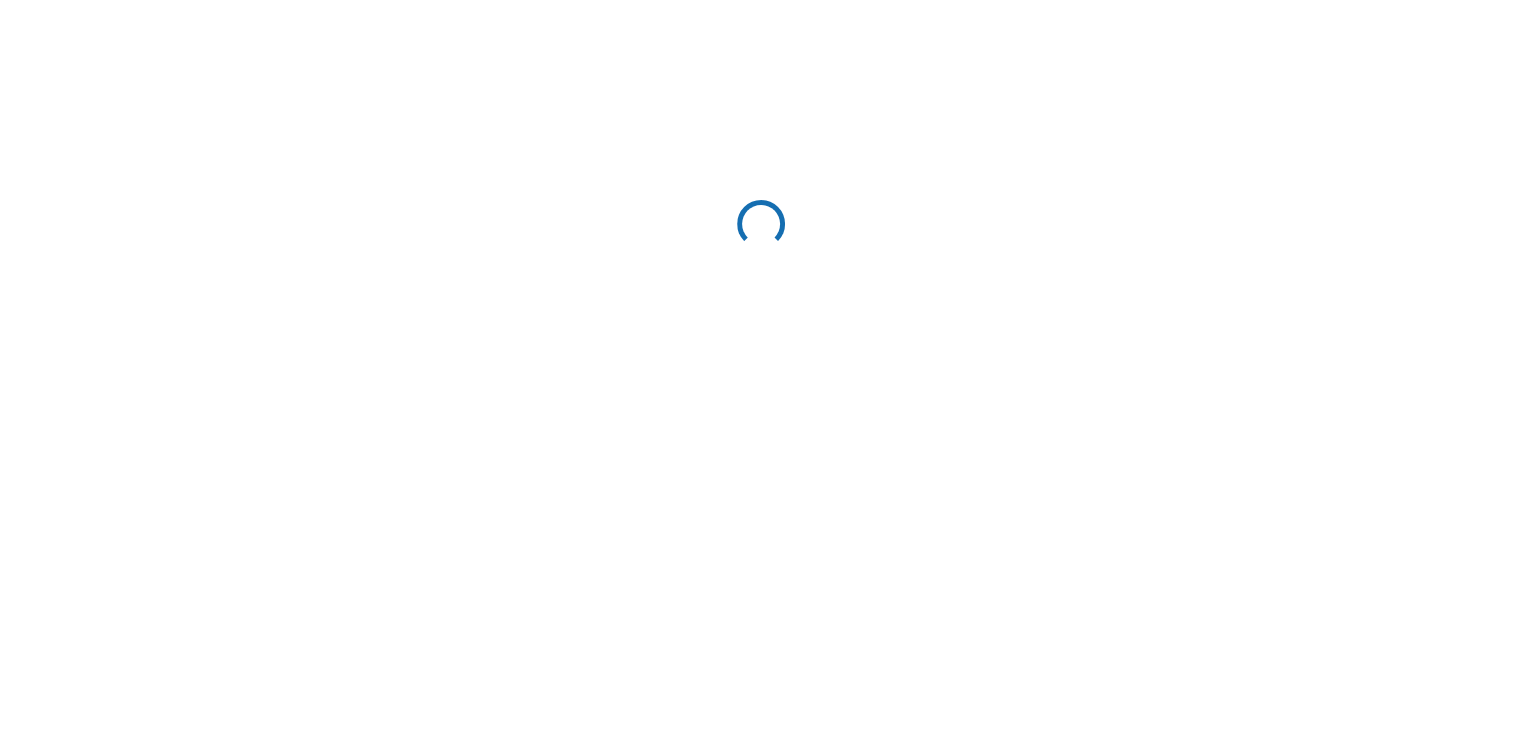 scroll, scrollTop: 0, scrollLeft: 0, axis: both 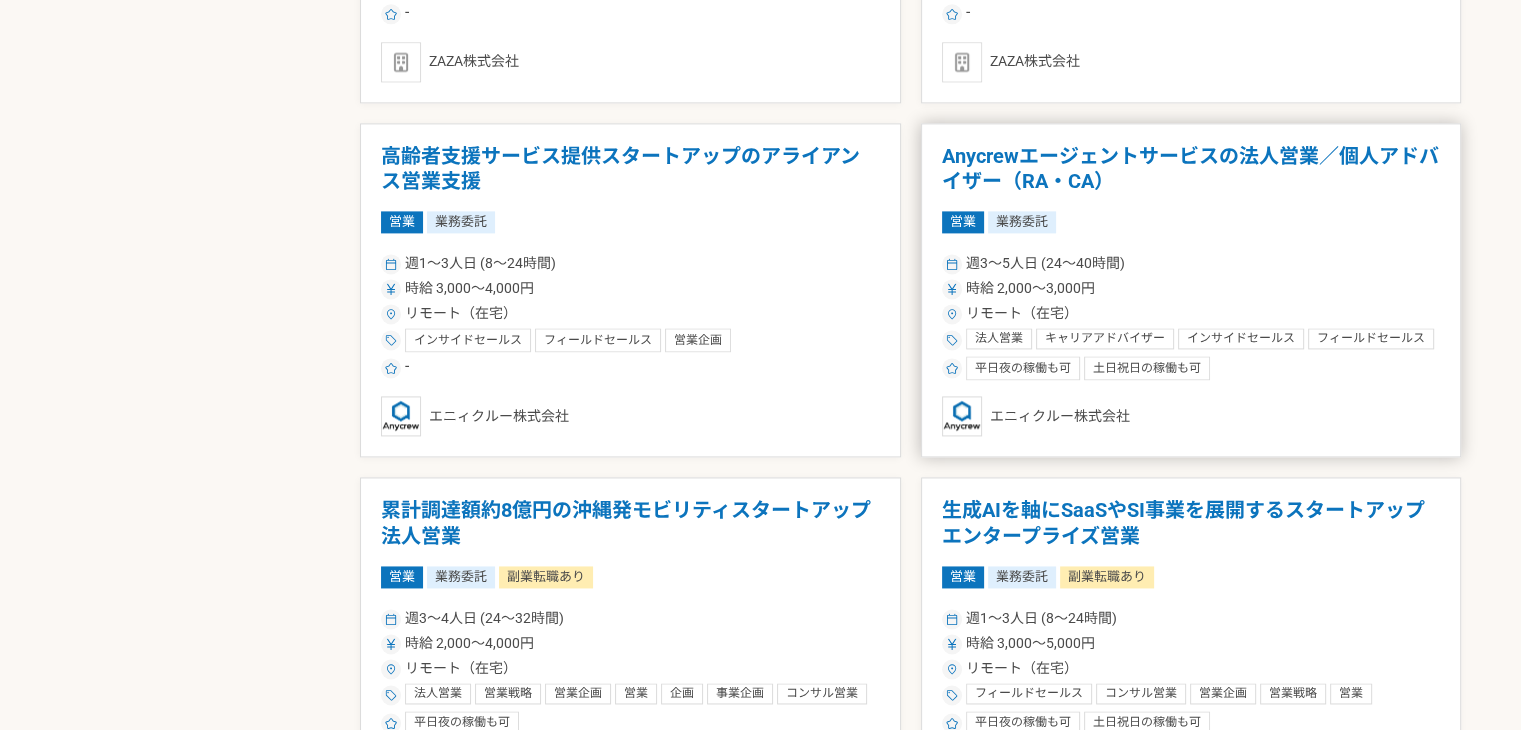 click on "Anycrewエージェントサービスの法人営業／個人アドバイザー（RA・CA）" at bounding box center [1191, 169] 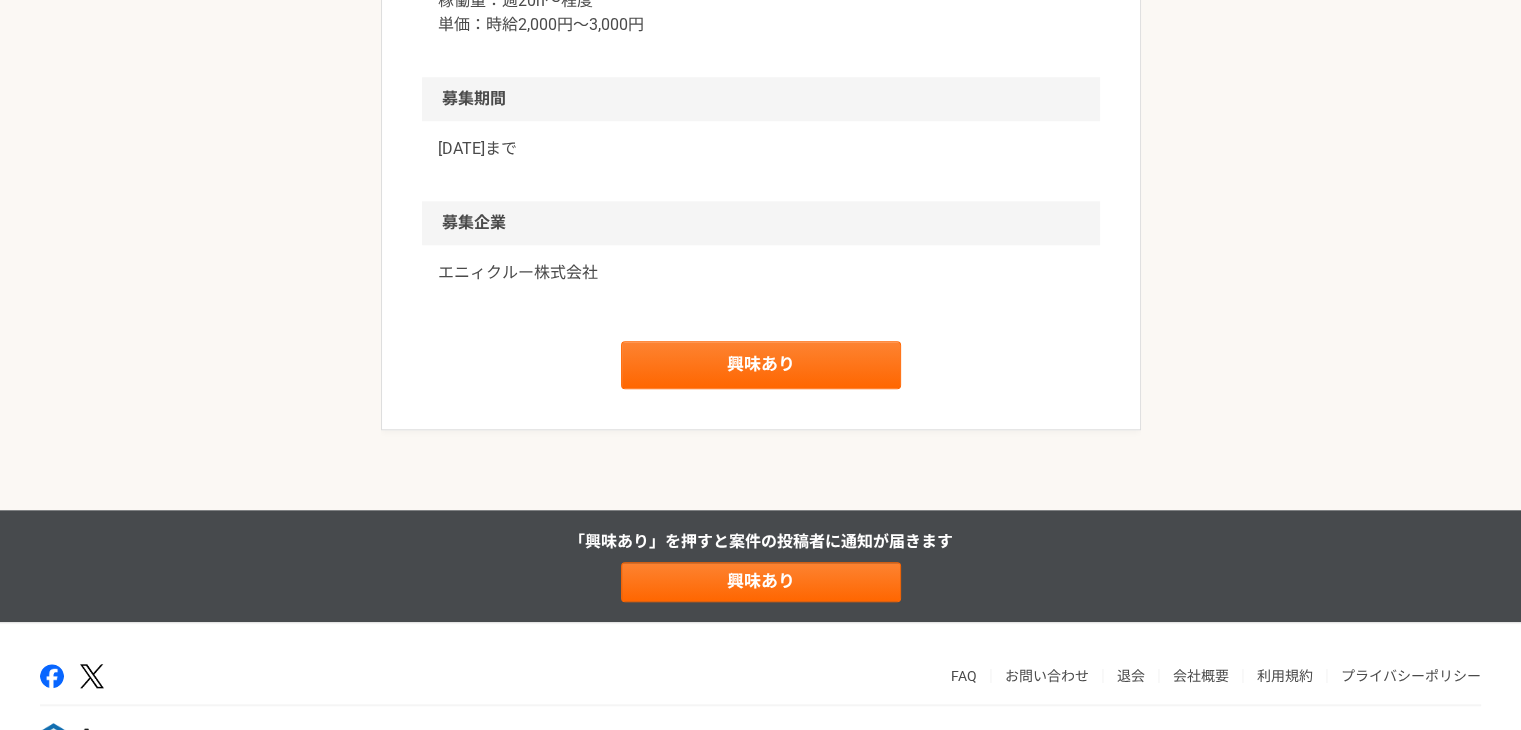 scroll, scrollTop: 1961, scrollLeft: 0, axis: vertical 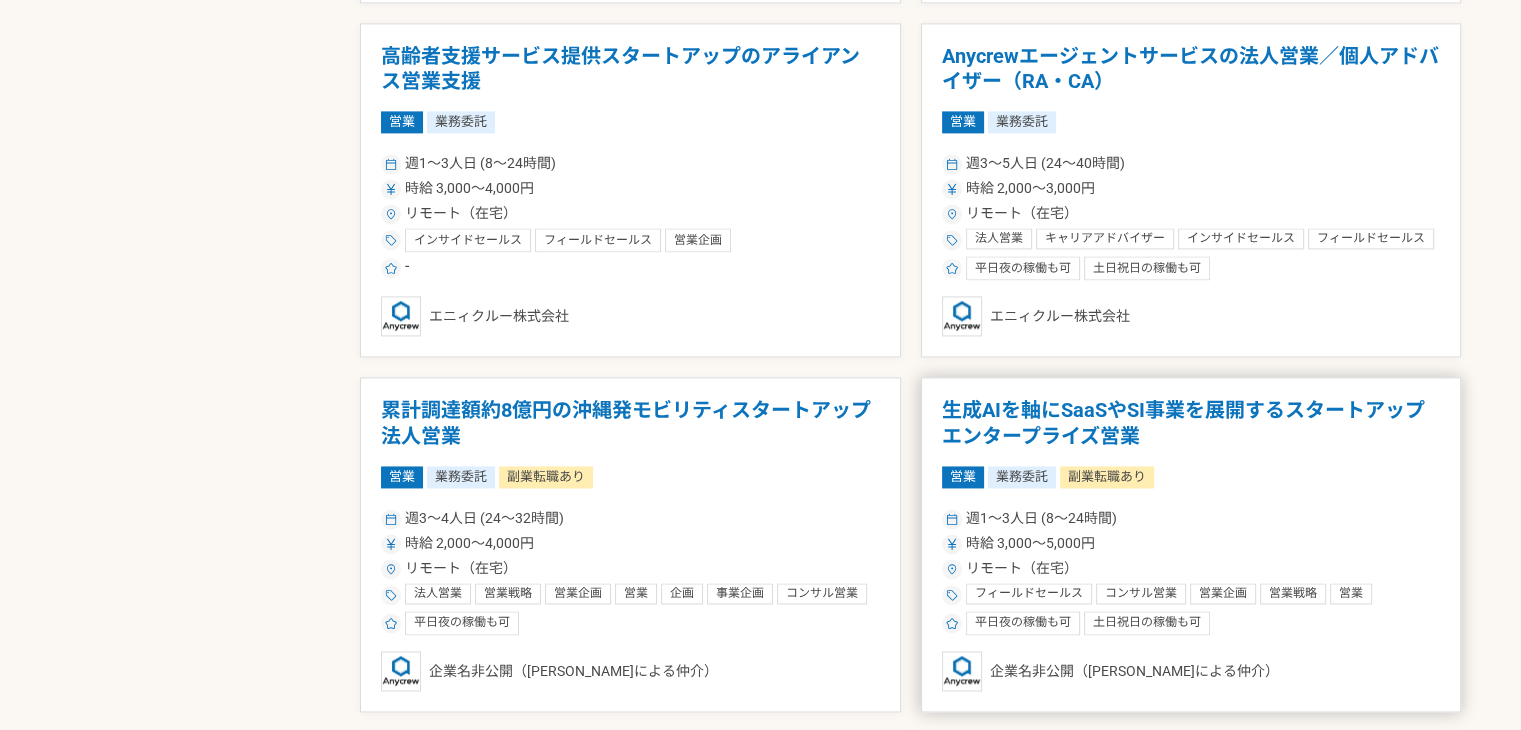 click on "生成AIを軸にSaaSやSI事業を展開するスタートアップ　エンタープライズ営業" at bounding box center (1191, 423) 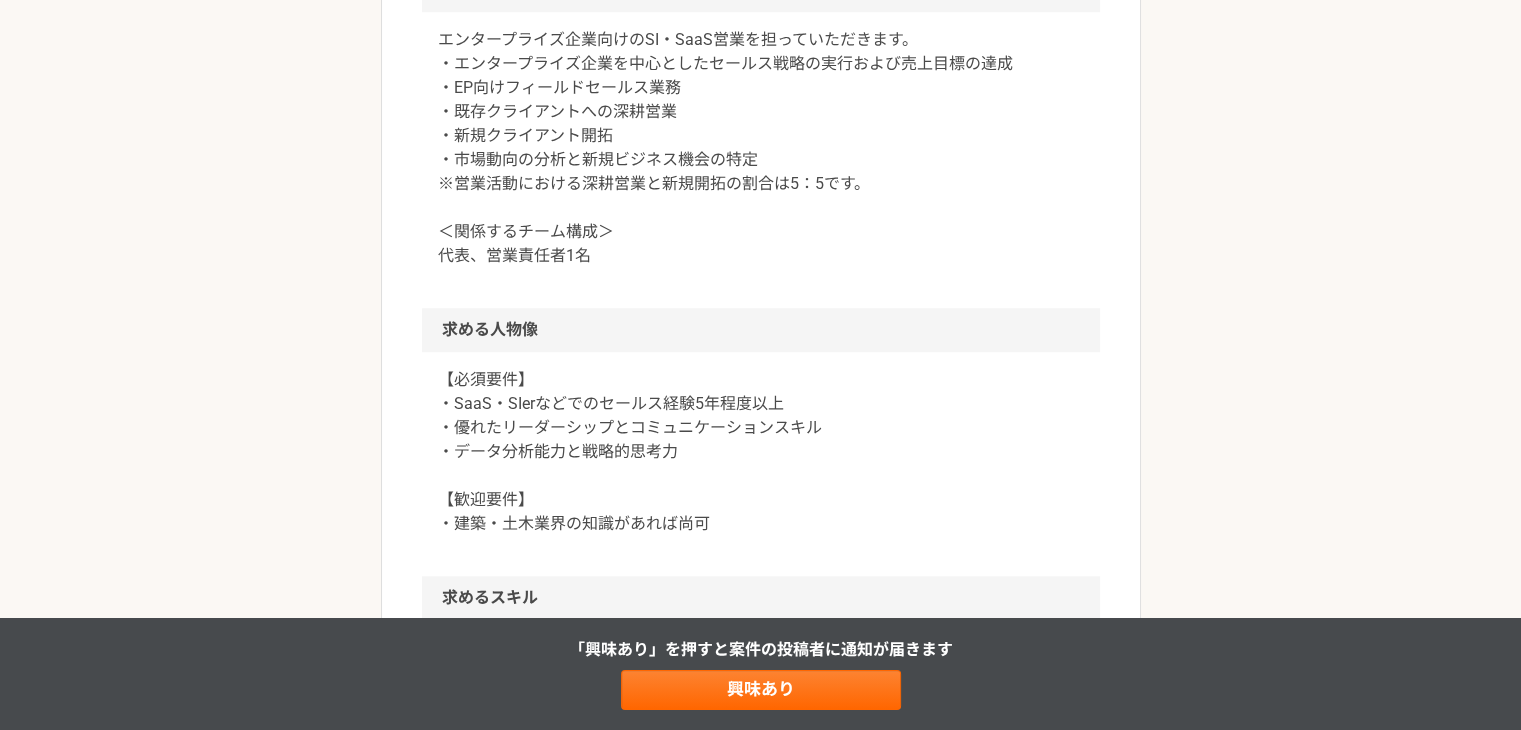 scroll, scrollTop: 1700, scrollLeft: 0, axis: vertical 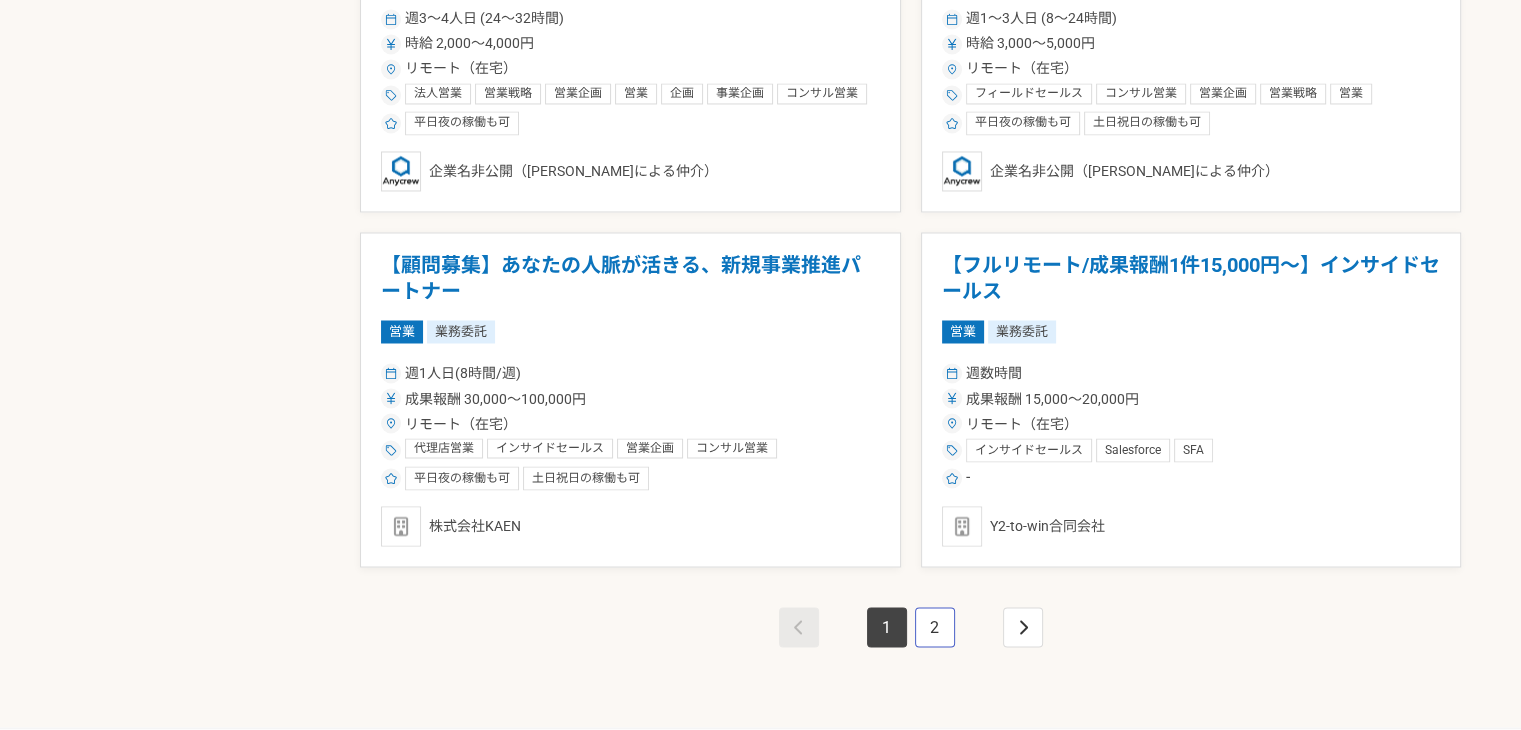 click on "2" at bounding box center (935, 627) 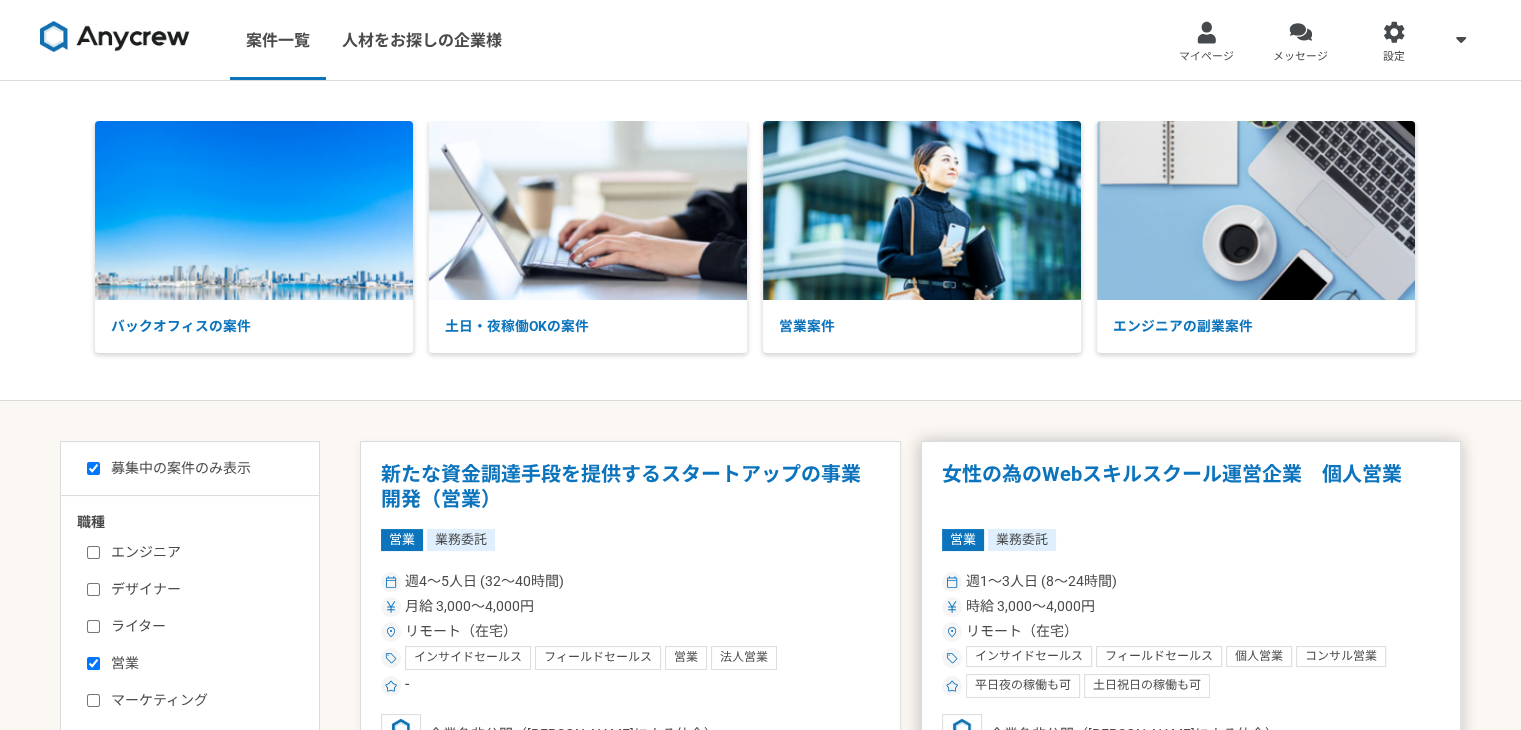scroll, scrollTop: 100, scrollLeft: 0, axis: vertical 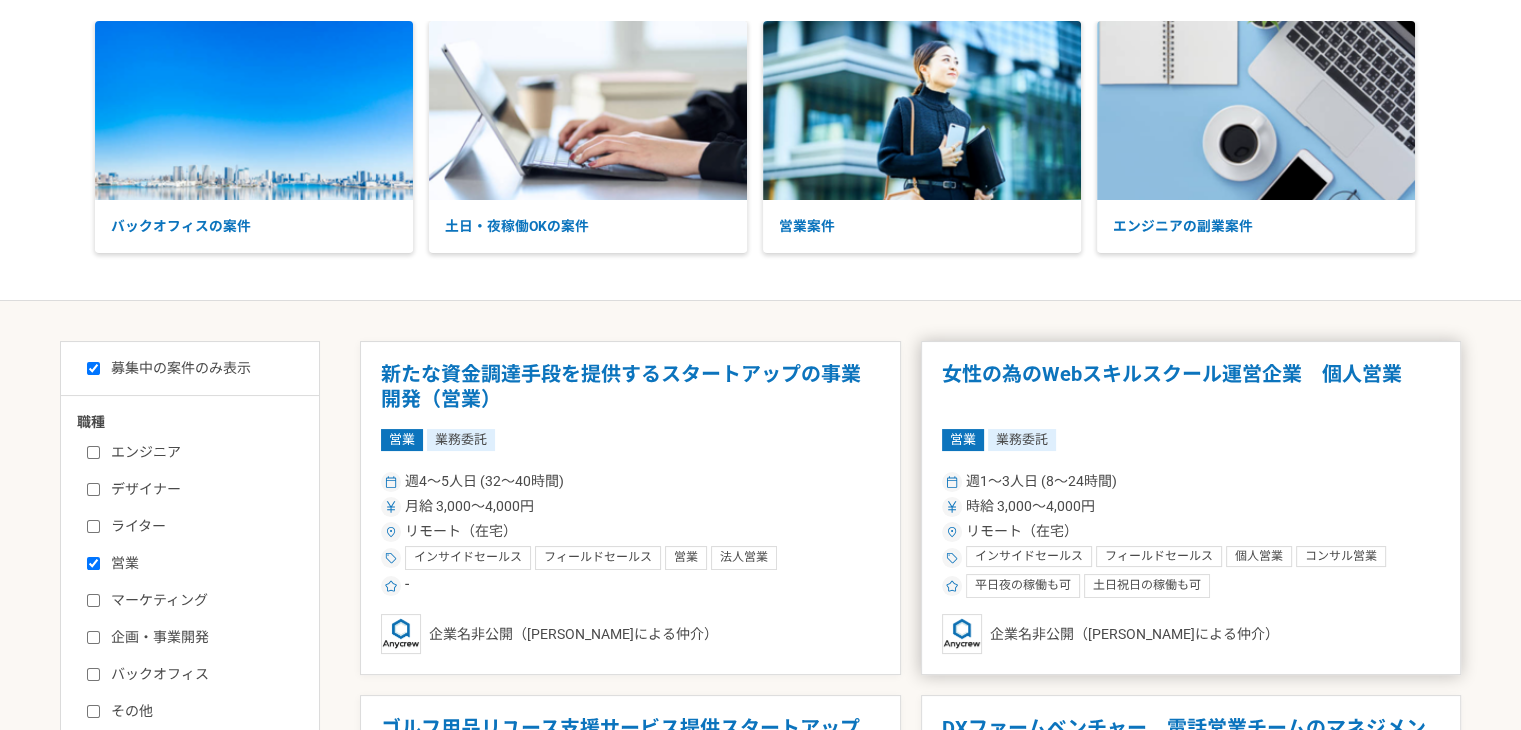 click on "女性の為のWebスキルスクール運営企業　個人営業" at bounding box center (1191, 387) 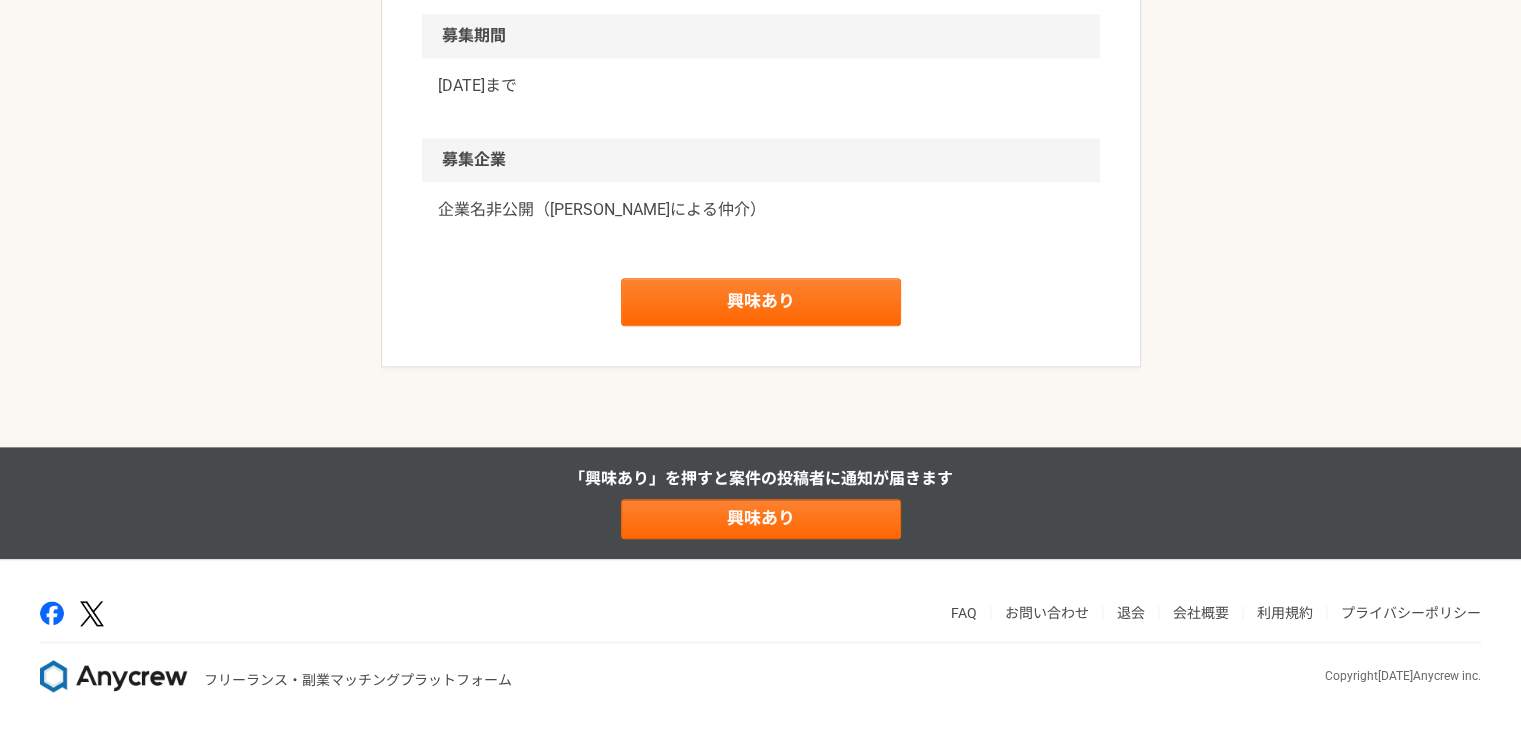 scroll, scrollTop: 2314, scrollLeft: 0, axis: vertical 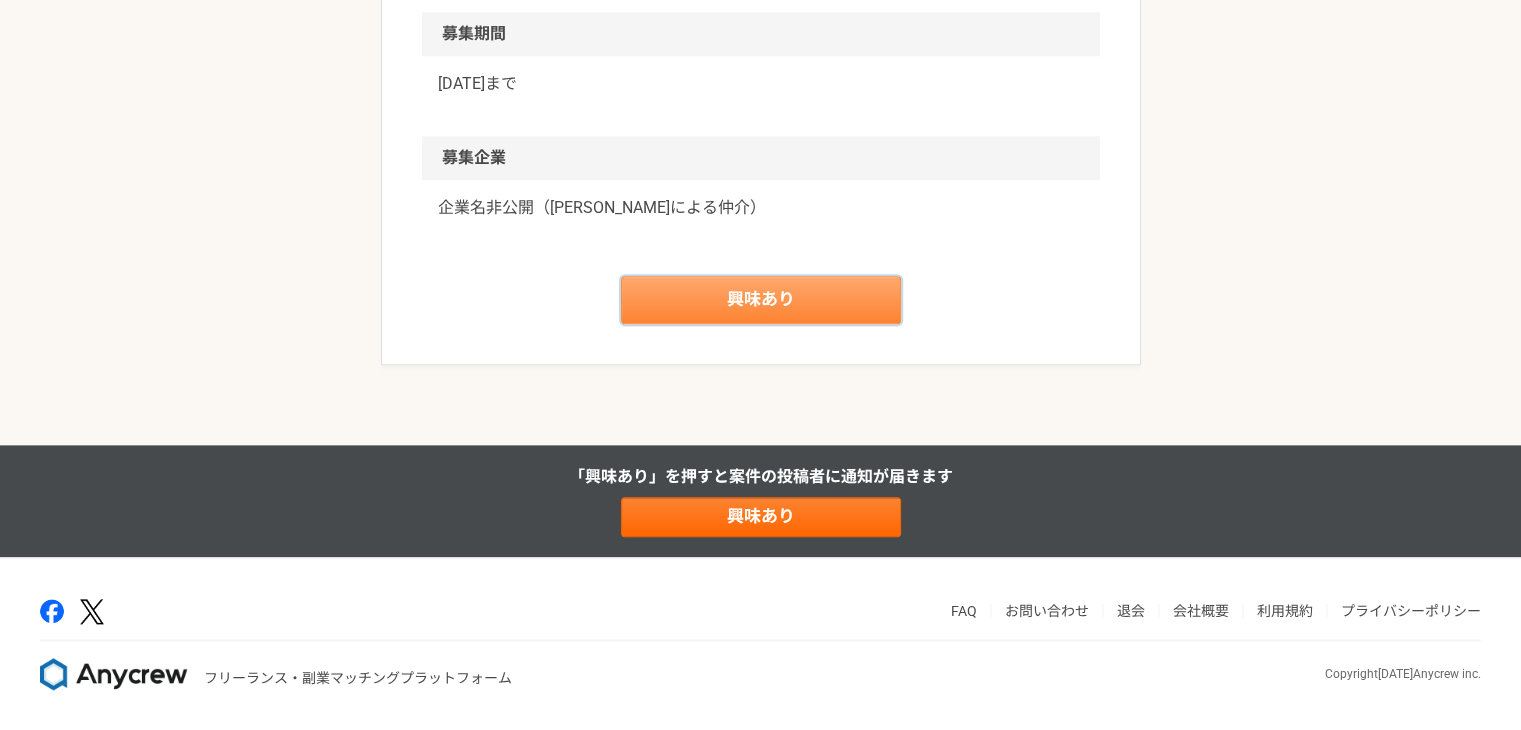 click on "興味あり" at bounding box center [761, 300] 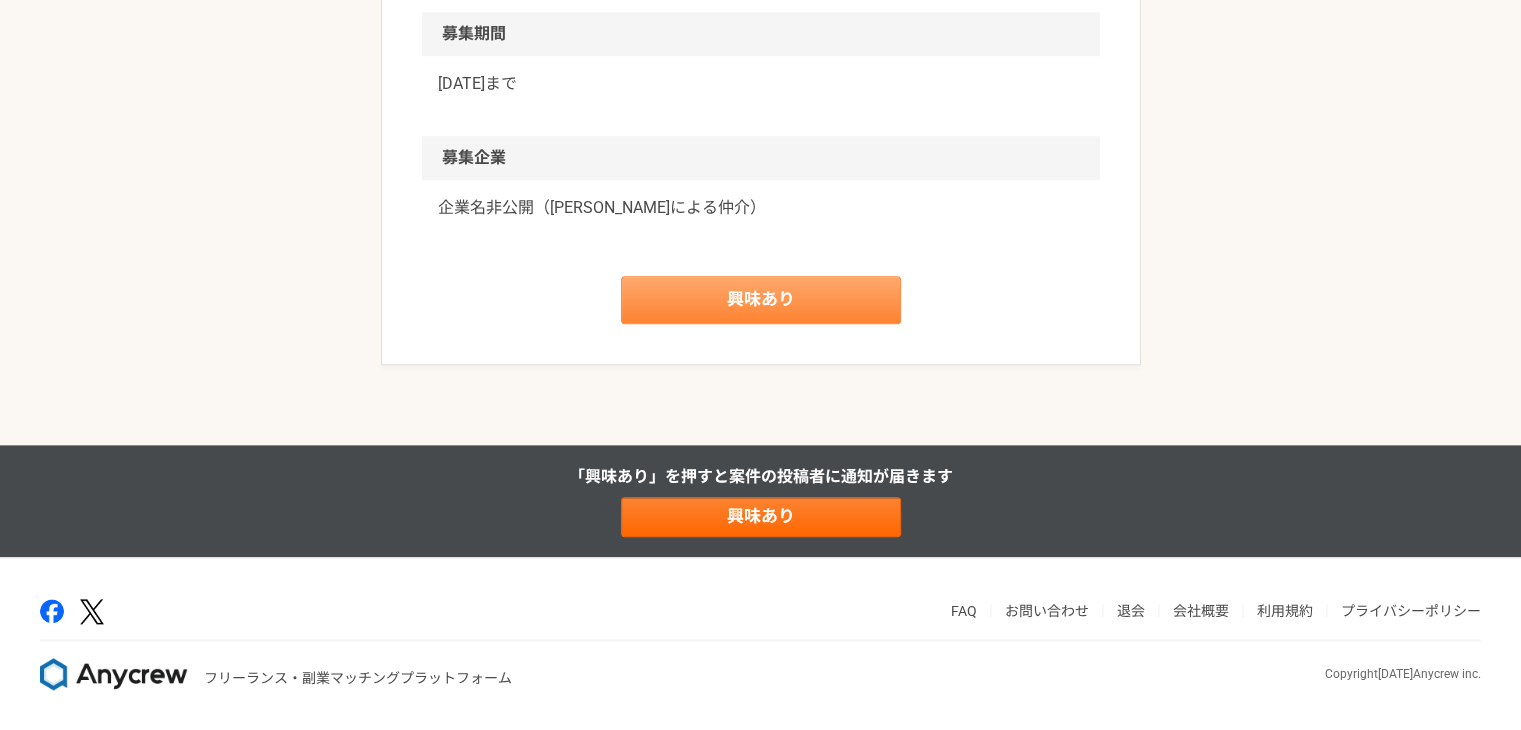 scroll, scrollTop: 0, scrollLeft: 0, axis: both 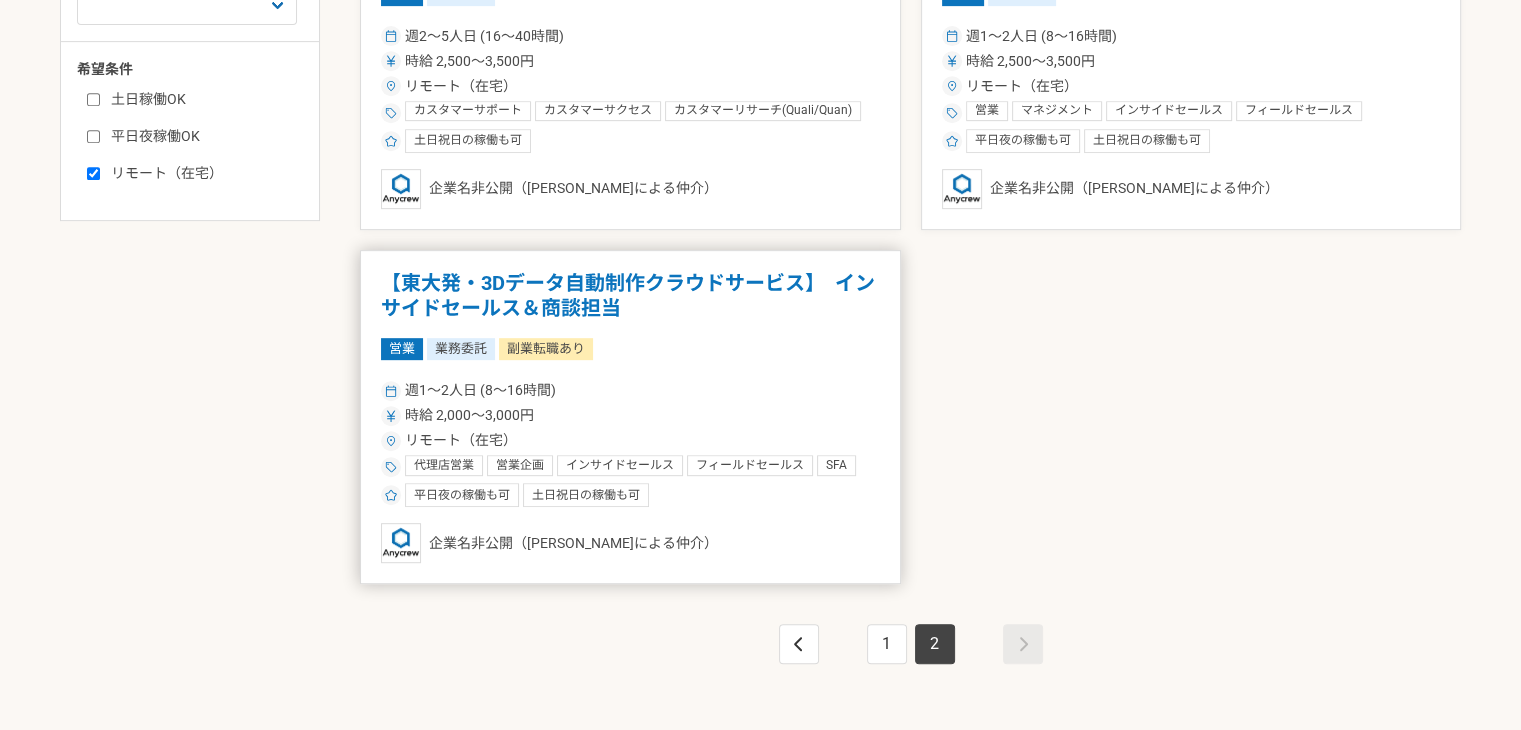 click on "【東大発・3Dデータ自動制作クラウドサービス】　インサイドセールス＆商談担当" at bounding box center (630, 296) 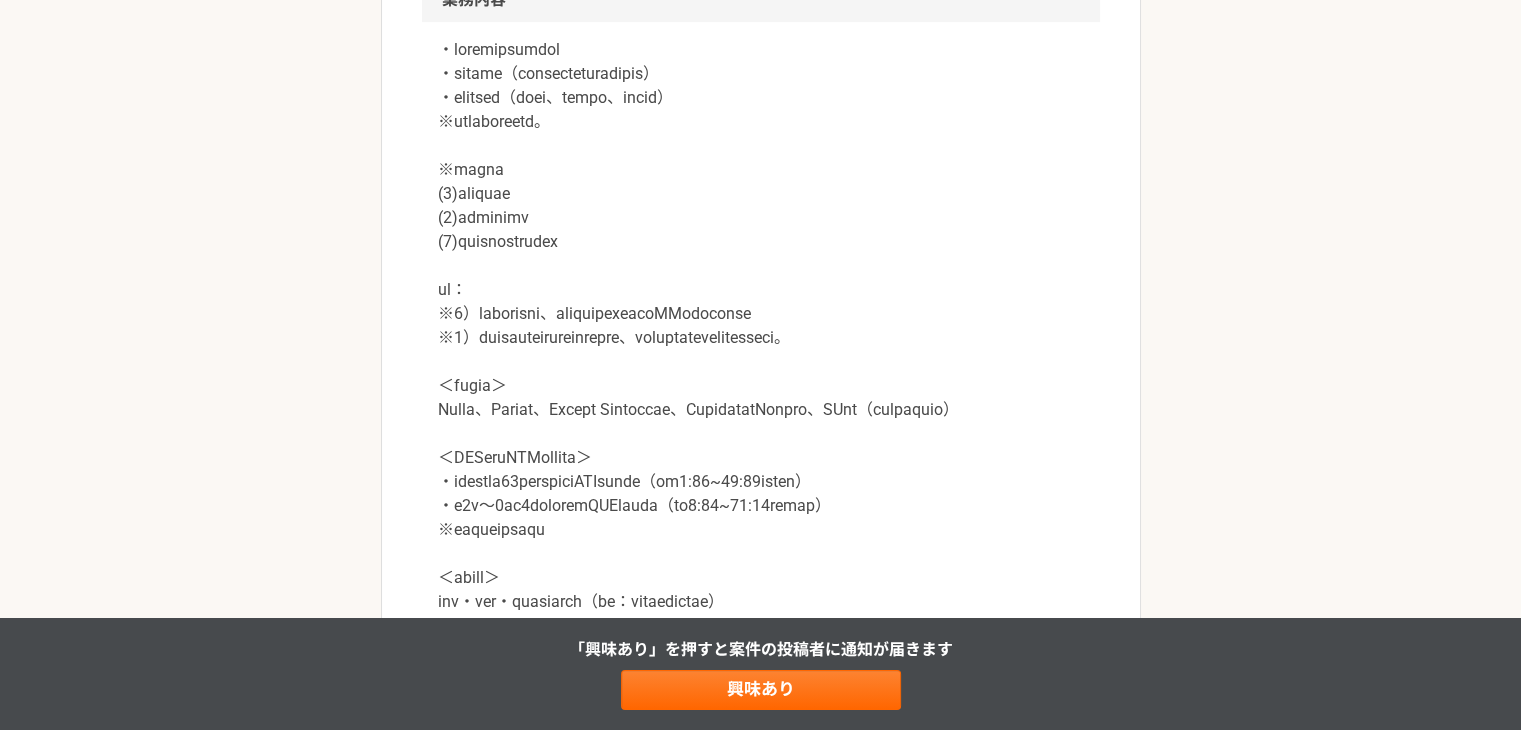 scroll, scrollTop: 1400, scrollLeft: 0, axis: vertical 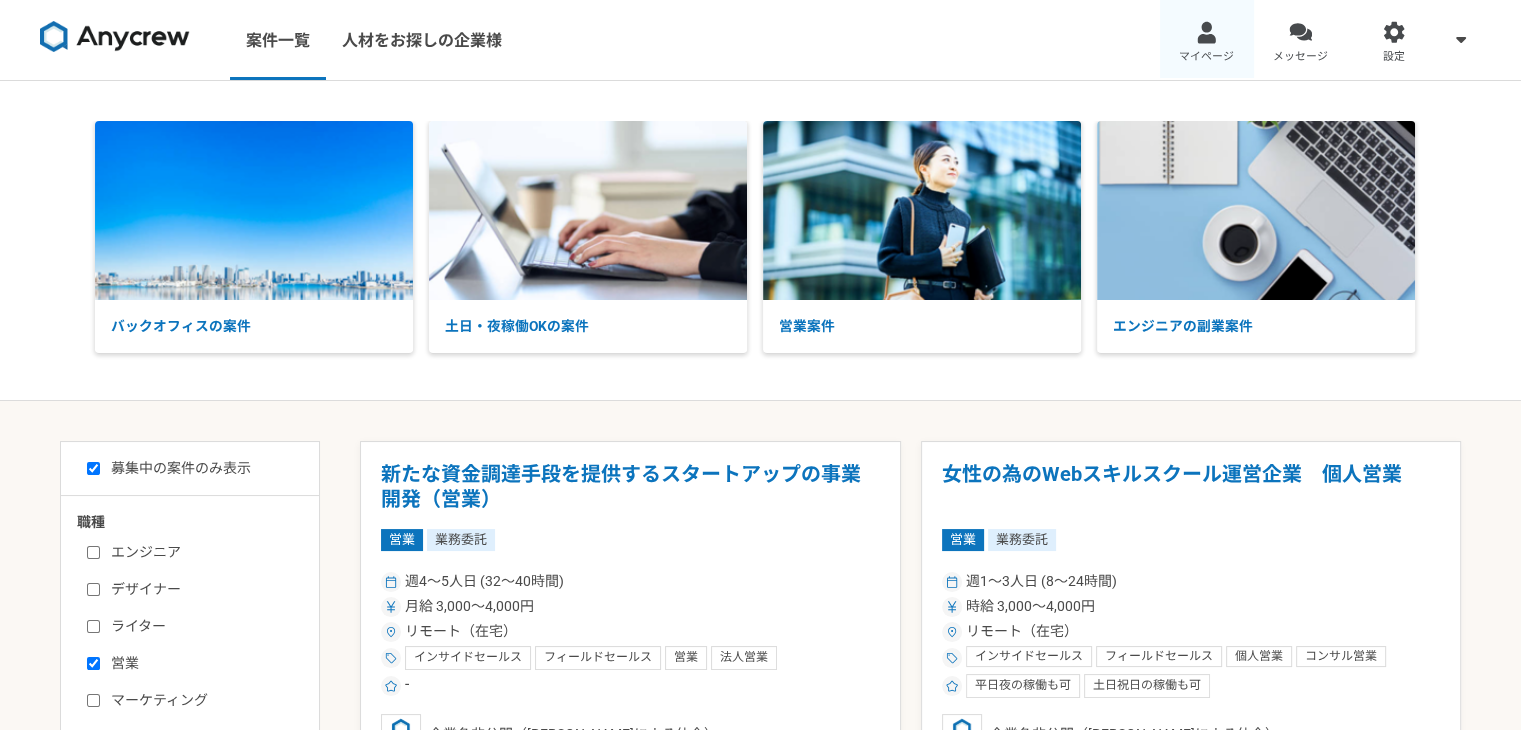click on "マイページ" at bounding box center (1207, 40) 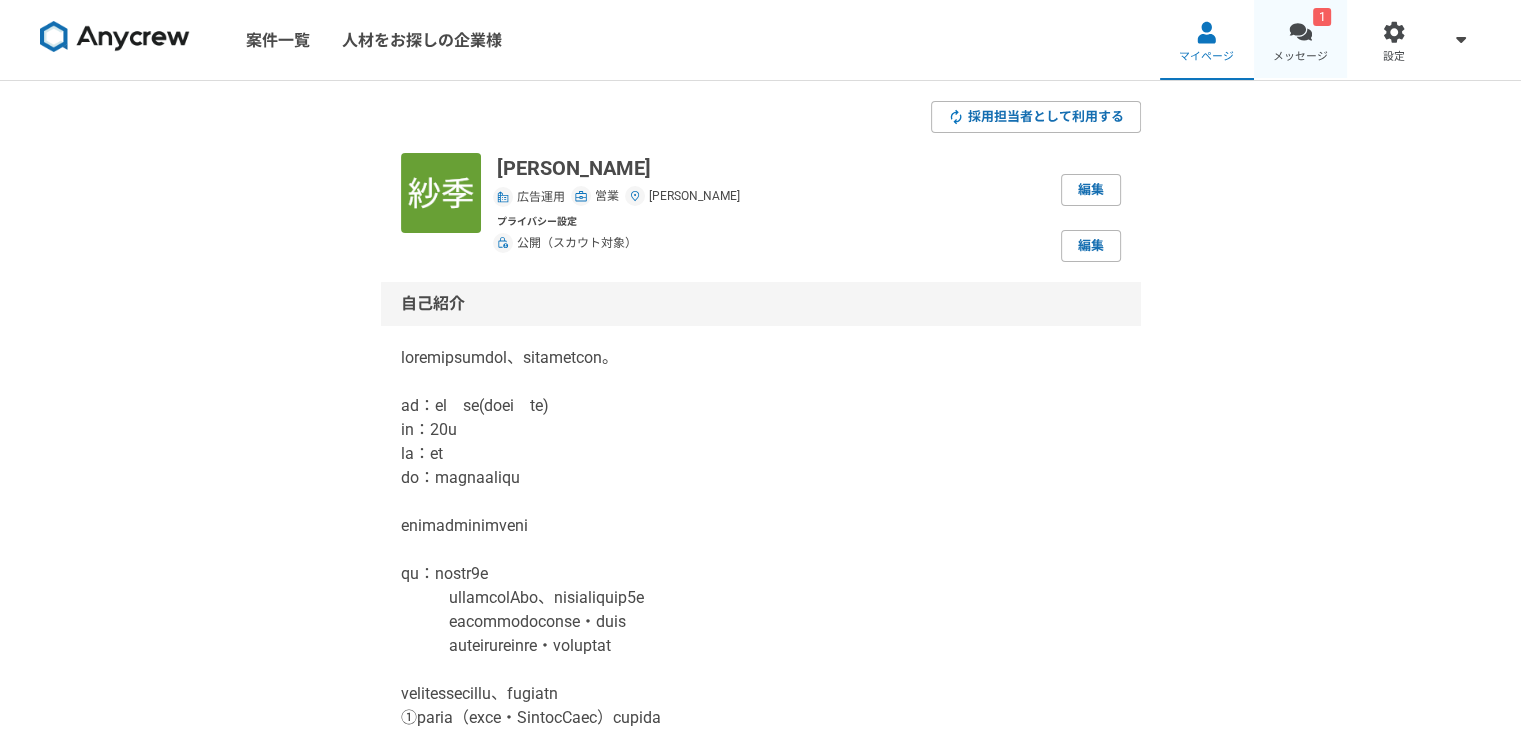 click on "1 メッセージ" at bounding box center (1301, 40) 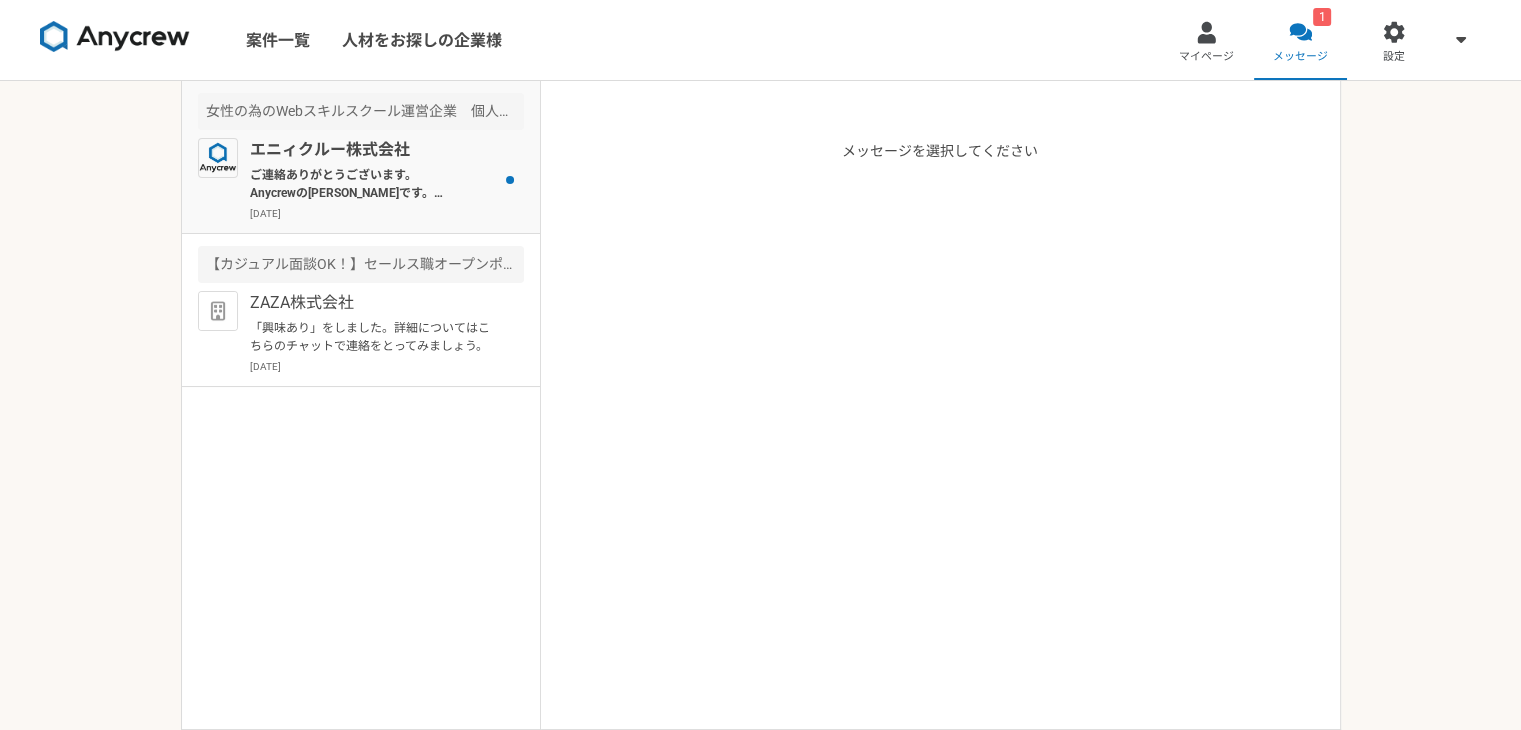 click on "2025年7月7日" at bounding box center (387, 213) 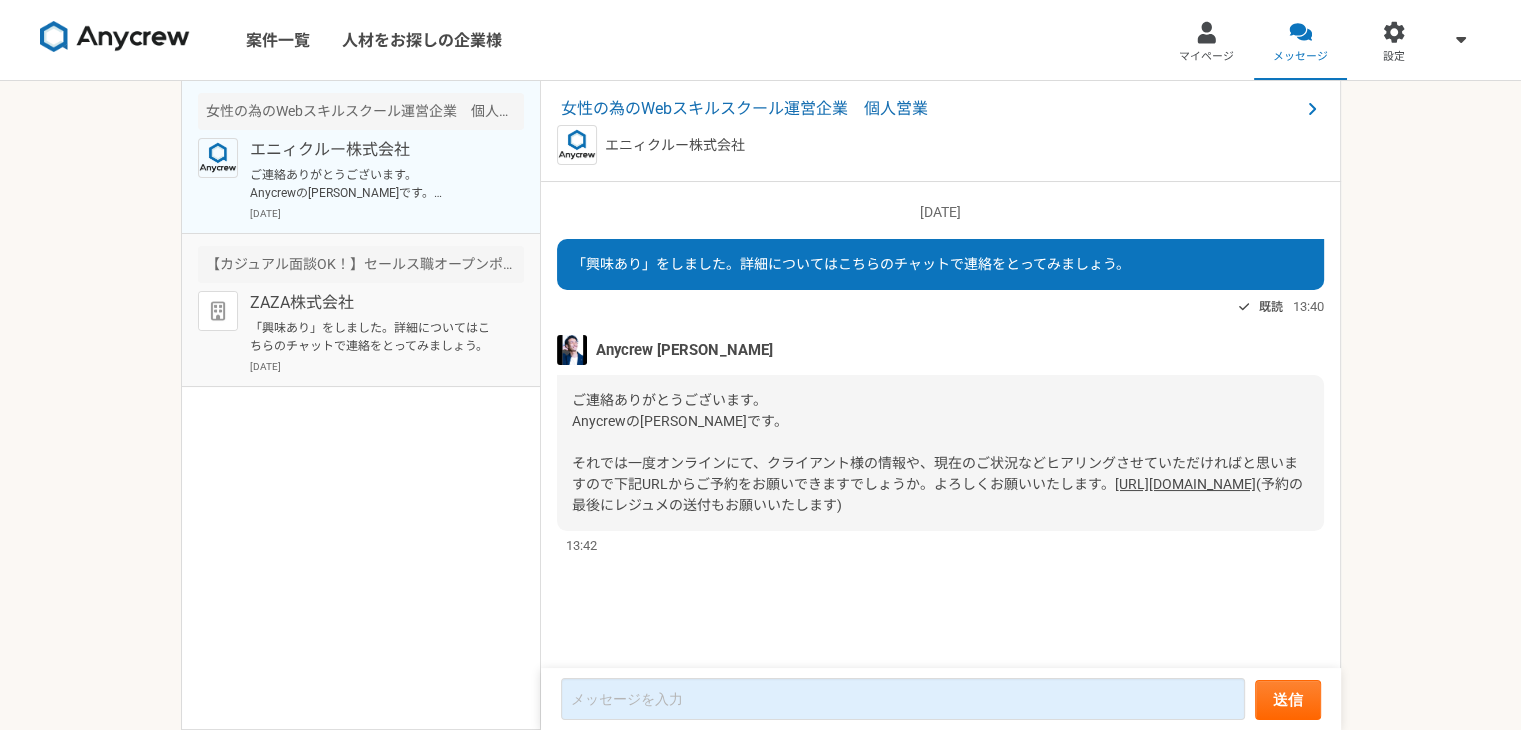 click on "「興味あり」をしました。詳細についてはこちらのチャットで連絡をとってみましょう。" at bounding box center (373, 337) 